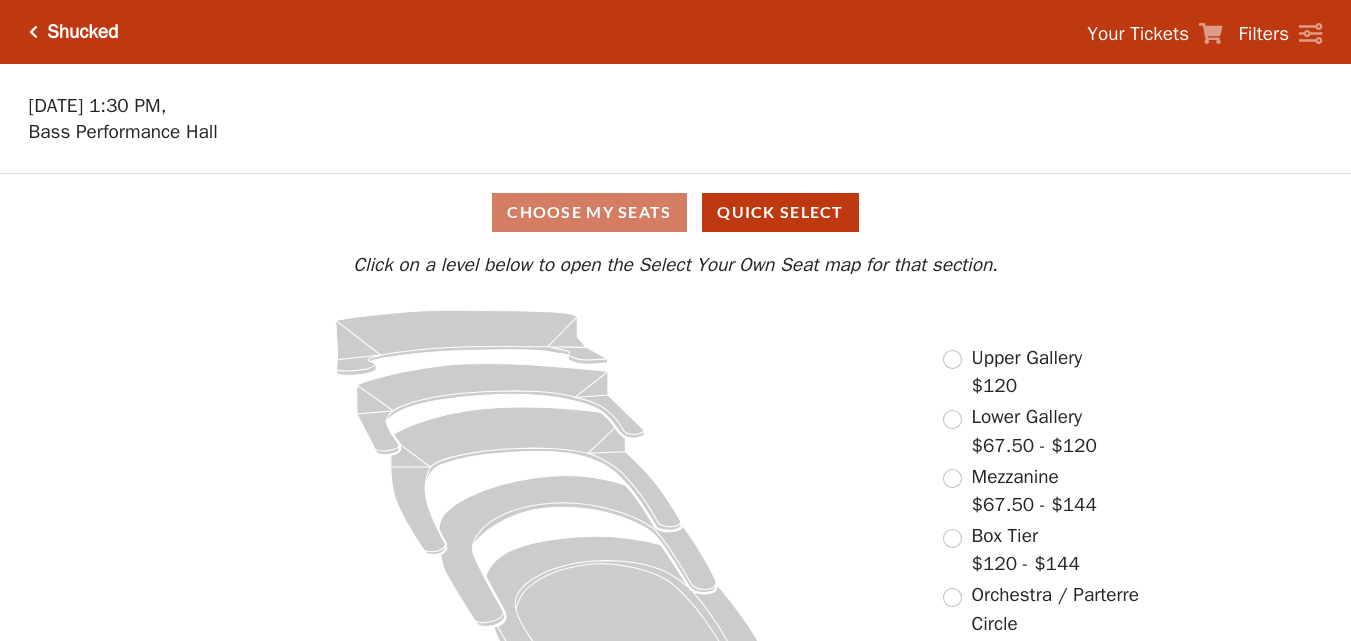 scroll, scrollTop: 0, scrollLeft: 0, axis: both 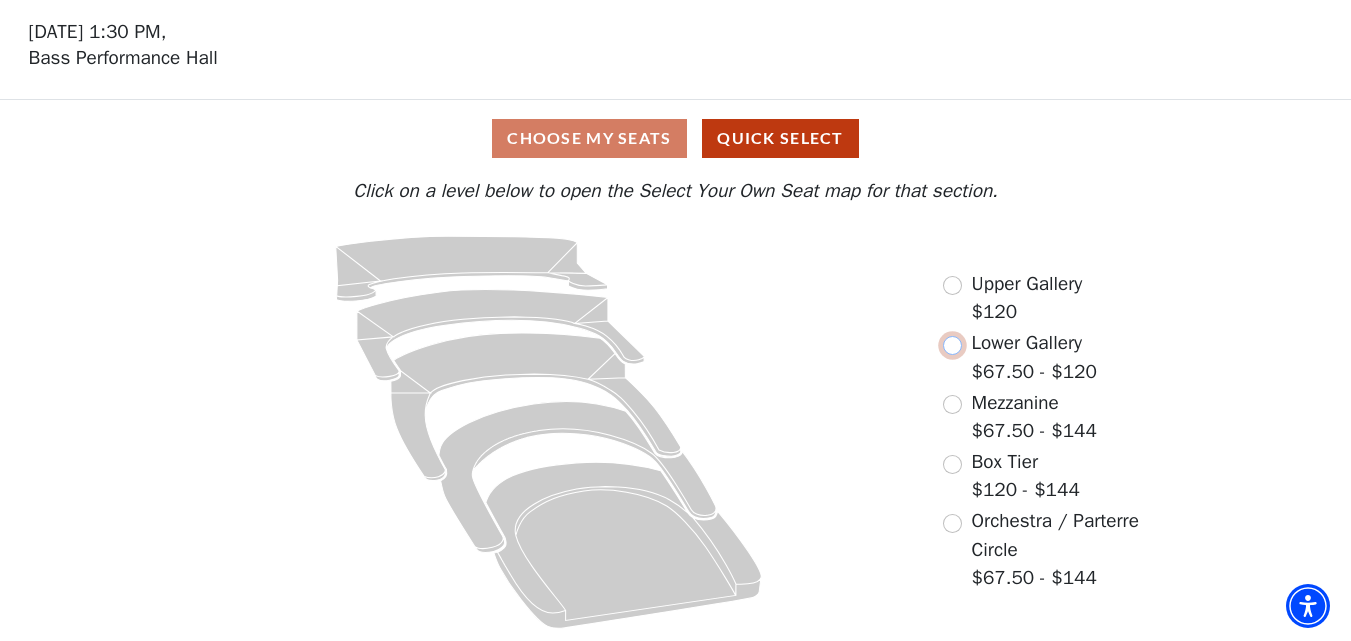 click at bounding box center [952, 345] 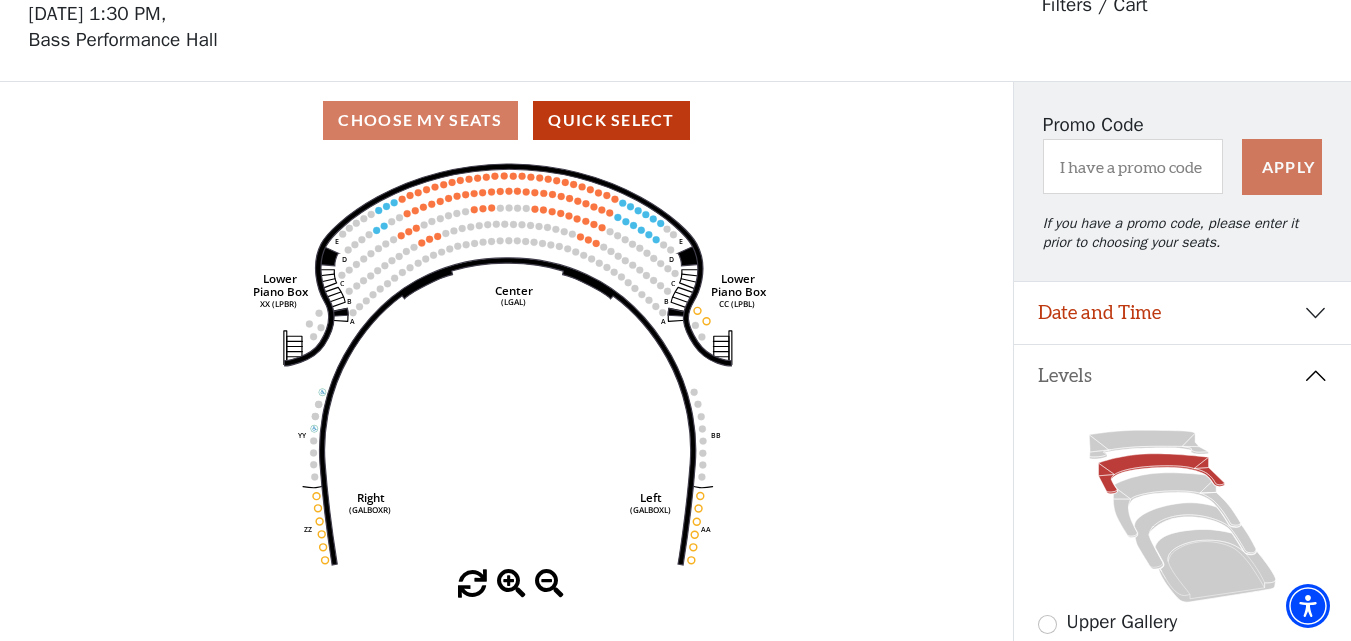 scroll, scrollTop: 93, scrollLeft: 0, axis: vertical 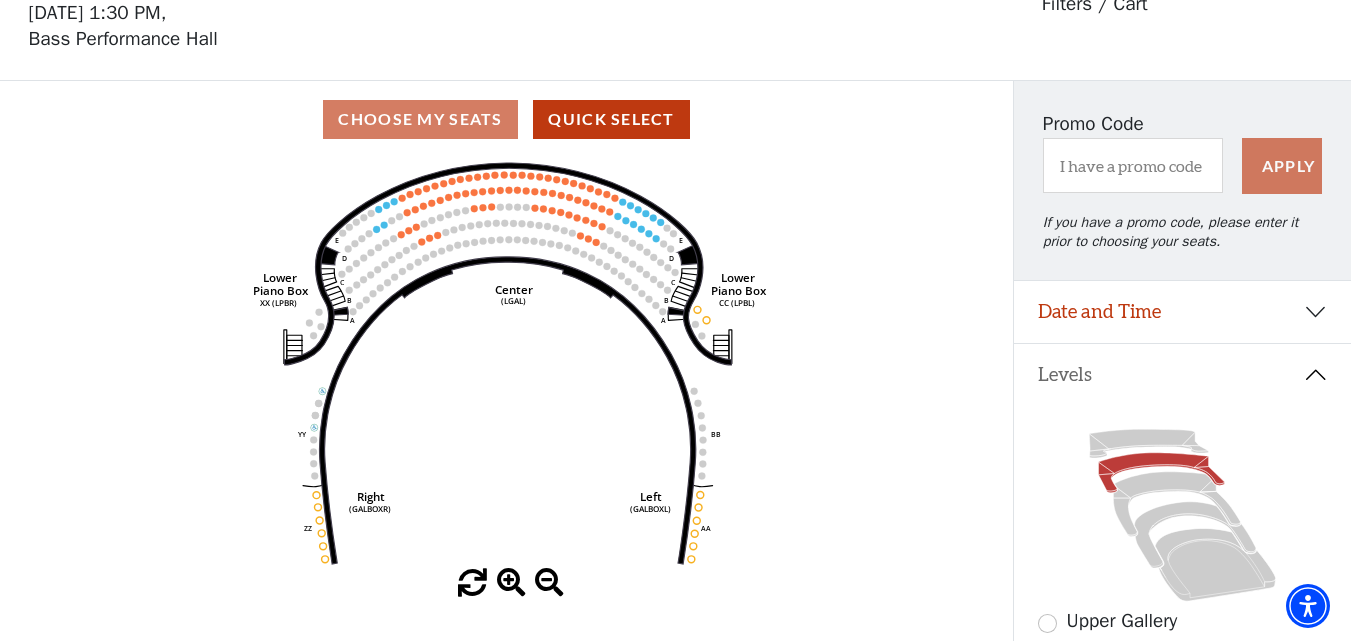 click on "Levels" at bounding box center [1182, 375] 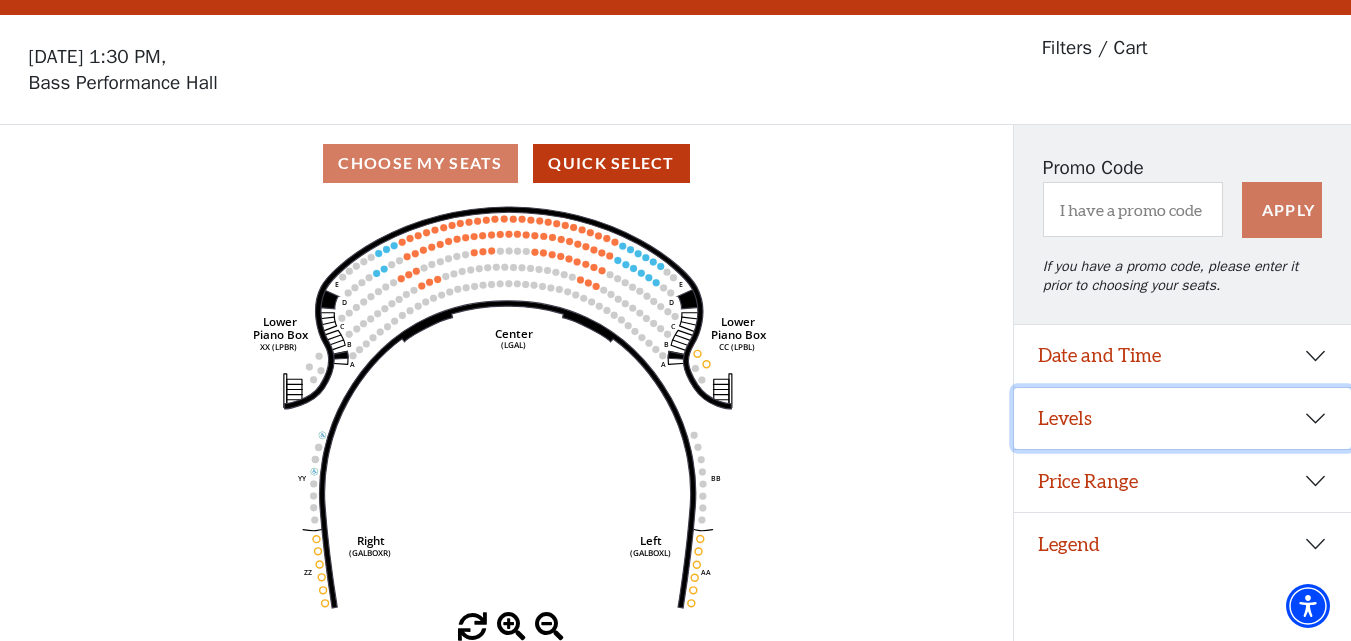 scroll, scrollTop: 49, scrollLeft: 0, axis: vertical 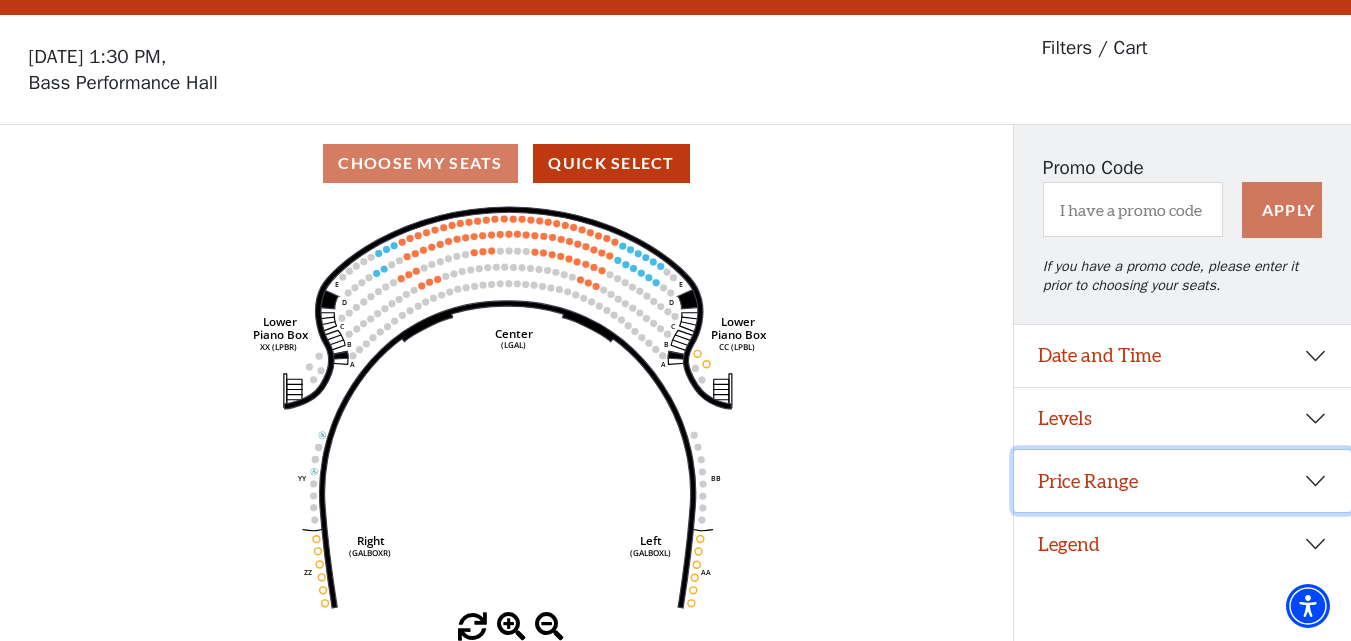click on "Price Range" at bounding box center [1182, 481] 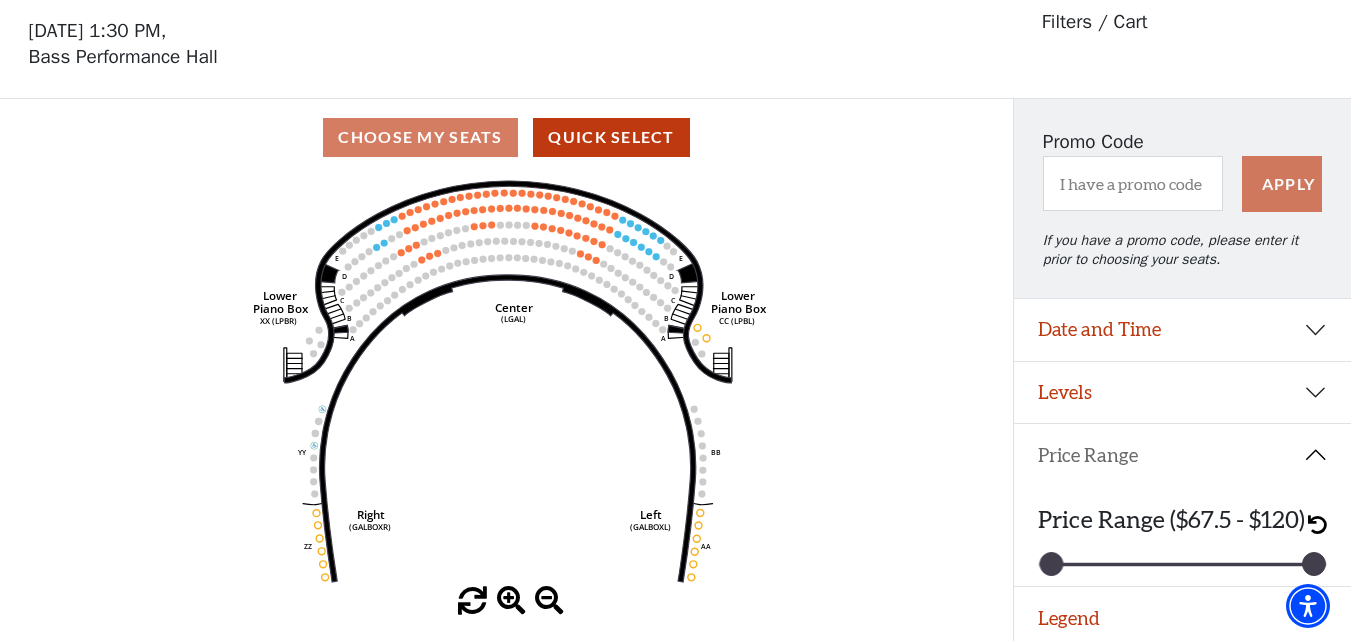 scroll, scrollTop: 83, scrollLeft: 0, axis: vertical 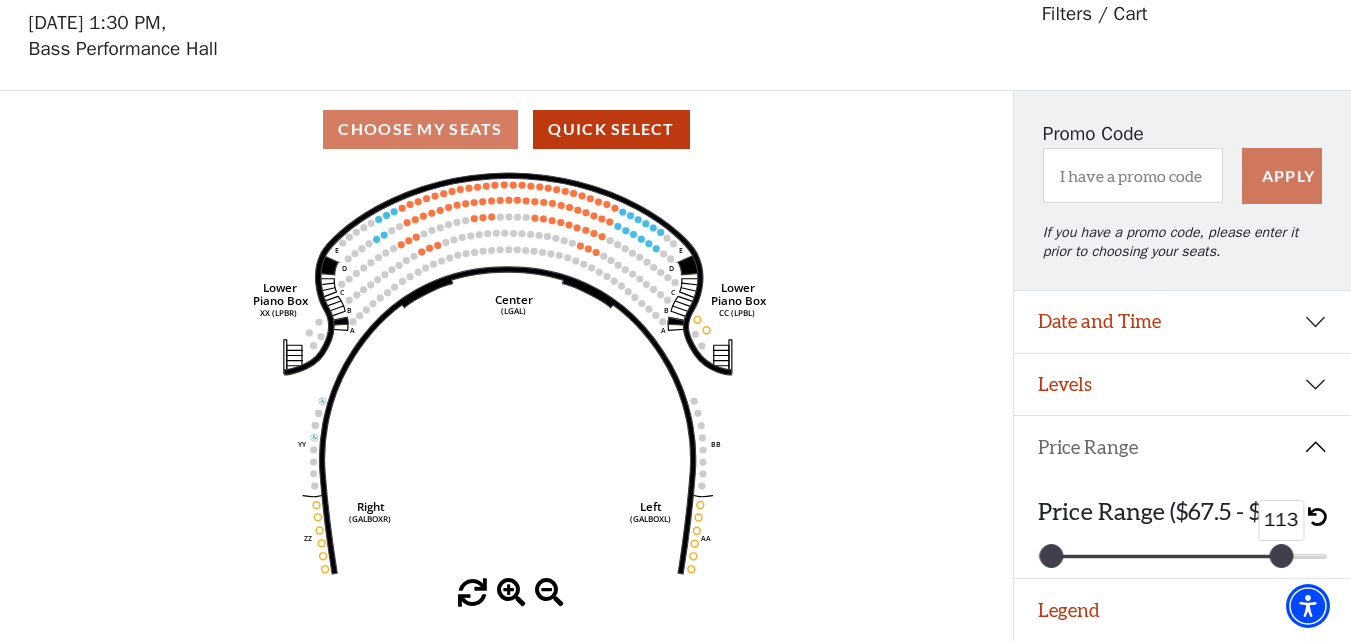 drag, startPoint x: 1317, startPoint y: 549, endPoint x: 1240, endPoint y: 548, distance: 77.00649 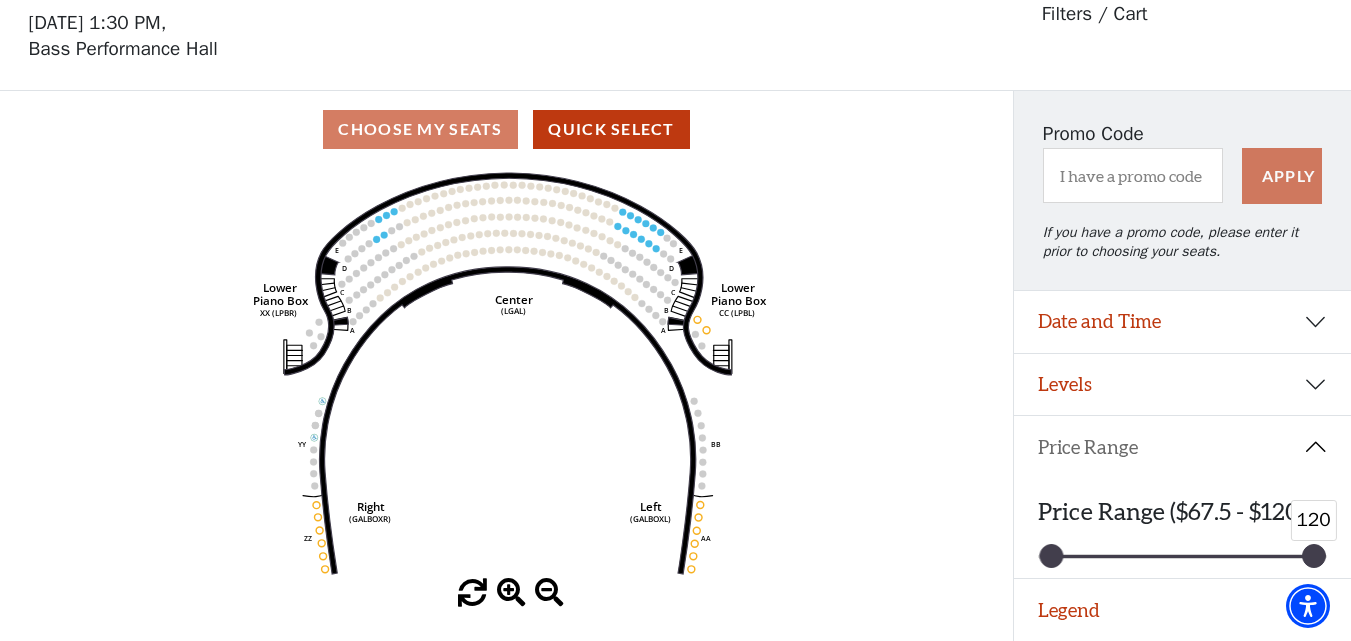 drag, startPoint x: 1240, startPoint y: 548, endPoint x: 1365, endPoint y: 549, distance: 125.004 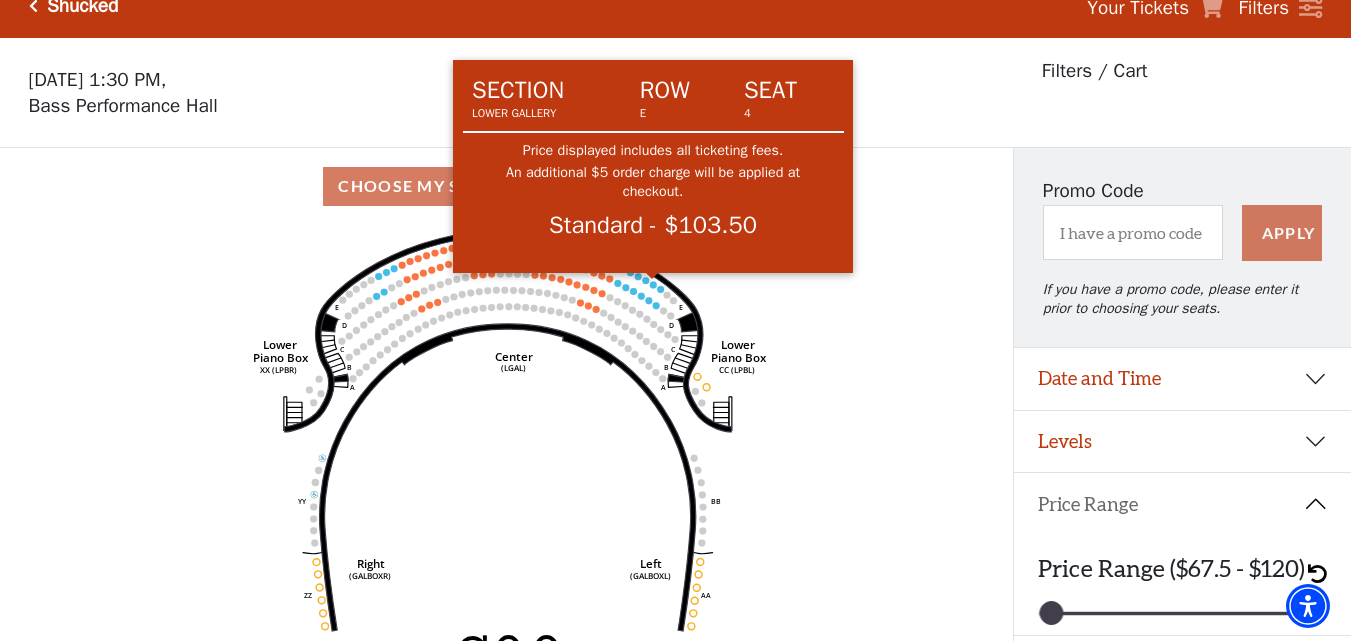 scroll, scrollTop: 0, scrollLeft: 0, axis: both 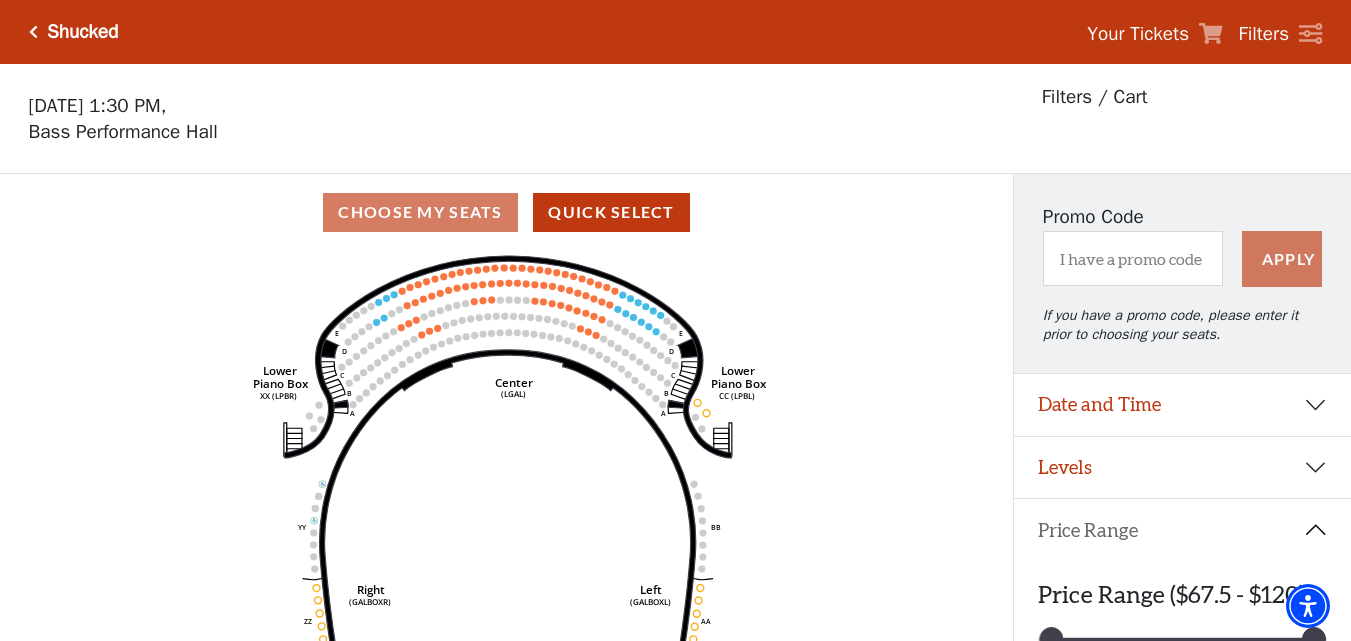 click on "Right   (GALBOXR)   E   D   C   B   A   E   D   C   B   A   YY   ZZ   Left   (GALBOXL)   BB   AA   Center   Lower   Piano Box   (LGAL)   CC (LPBL)   Lower   Piano Box   XX (LPBR)" 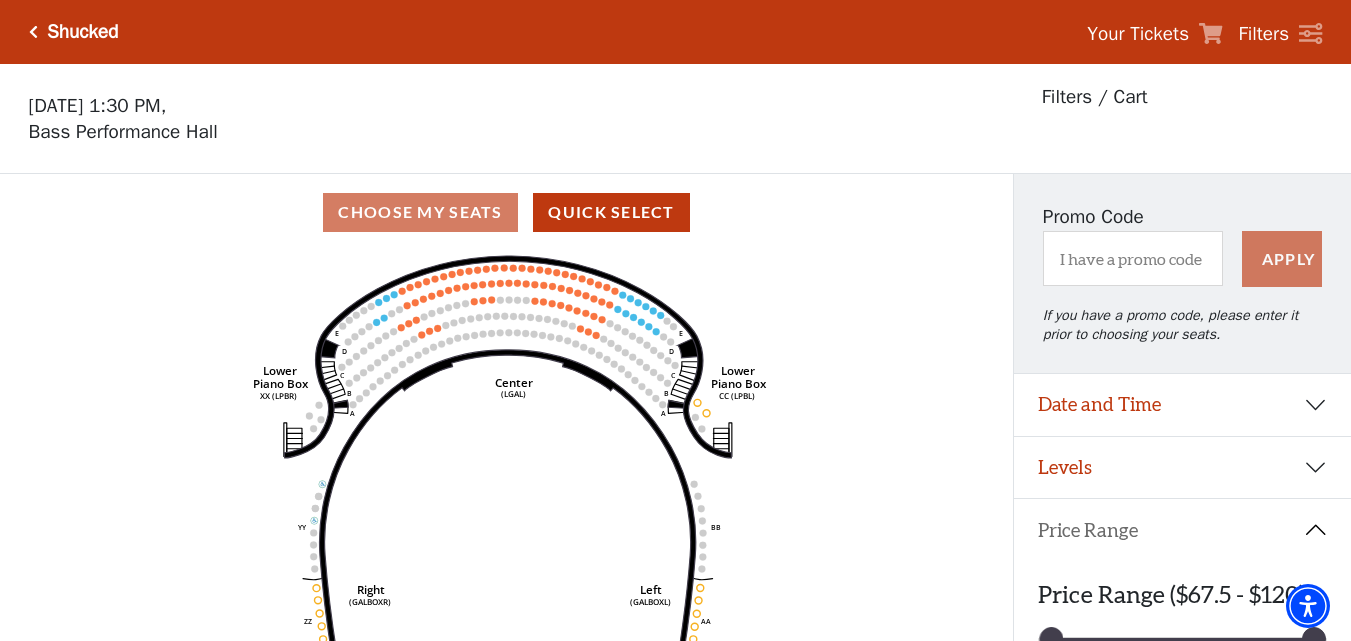 click on "Right   (GALBOXR)   E   D   C   B   A   E   D   C   B   A   YY   ZZ   Left   (GALBOXL)   BB   AA   Center   Lower   Piano Box   (LGAL)   CC (LPBL)   Lower   Piano Box   XX (LPBR)" 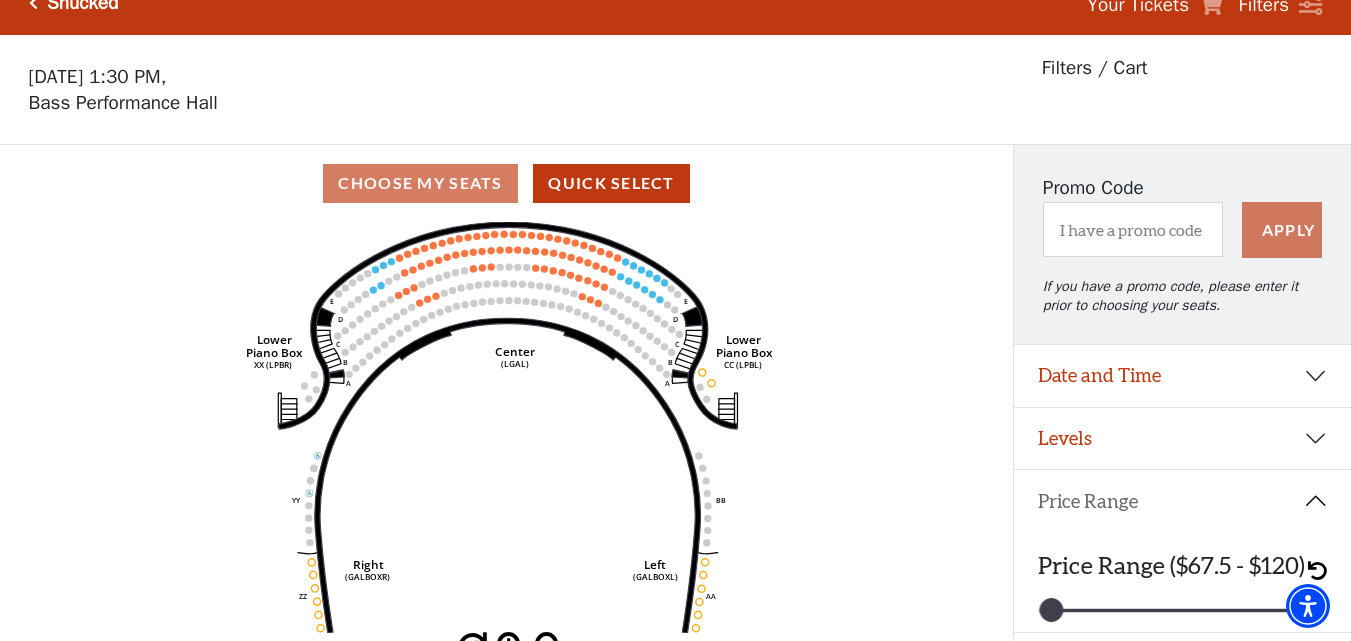 scroll, scrollTop: 0, scrollLeft: 0, axis: both 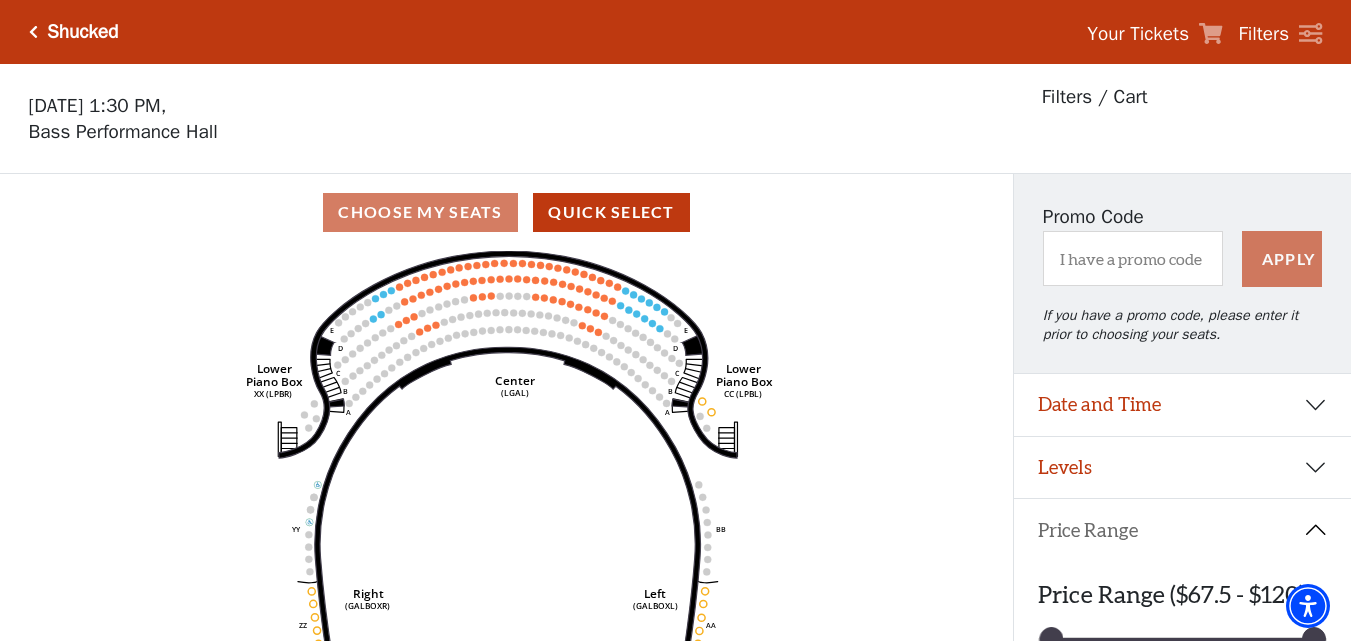 click on "Right   (GALBOXR)   E   D   C   B   A   E   D   C   B   A   YY   ZZ   Left   (GALBOXL)   BB   AA   Center   Lower   Piano Box   (LGAL)   CC (LPBL)   Lower   Piano Box   XX (LPBR)" 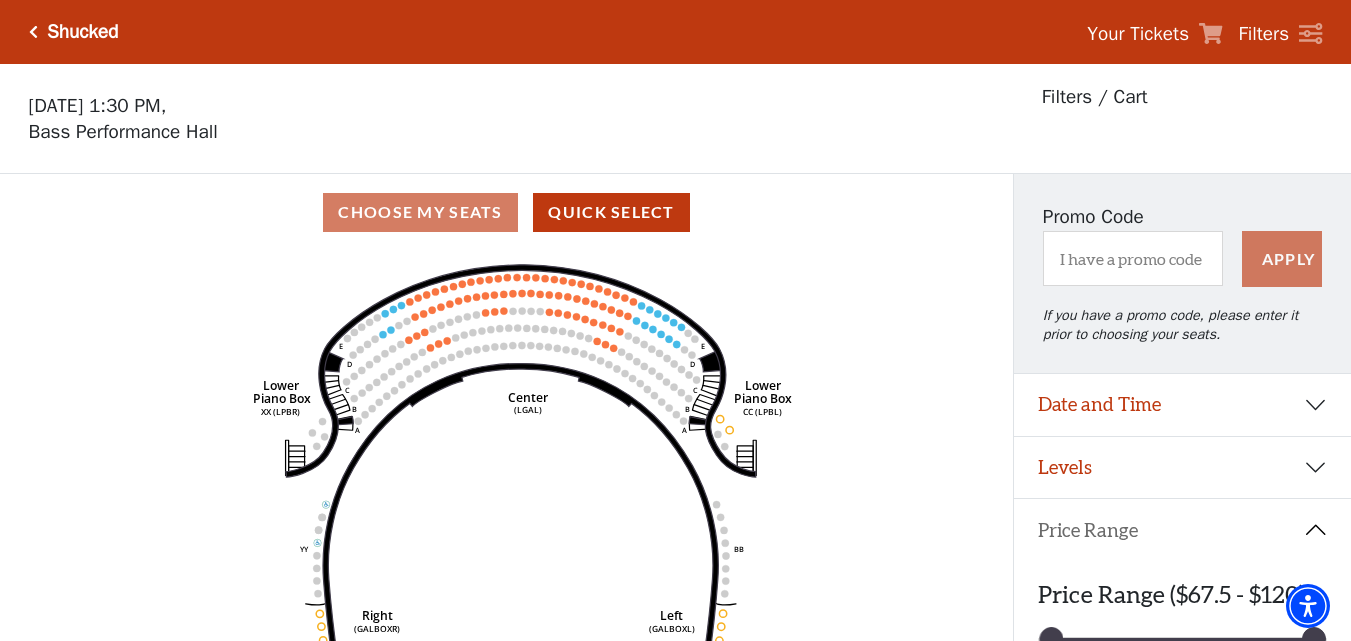 drag, startPoint x: 730, startPoint y: 292, endPoint x: 764, endPoint y: 345, distance: 62.968246 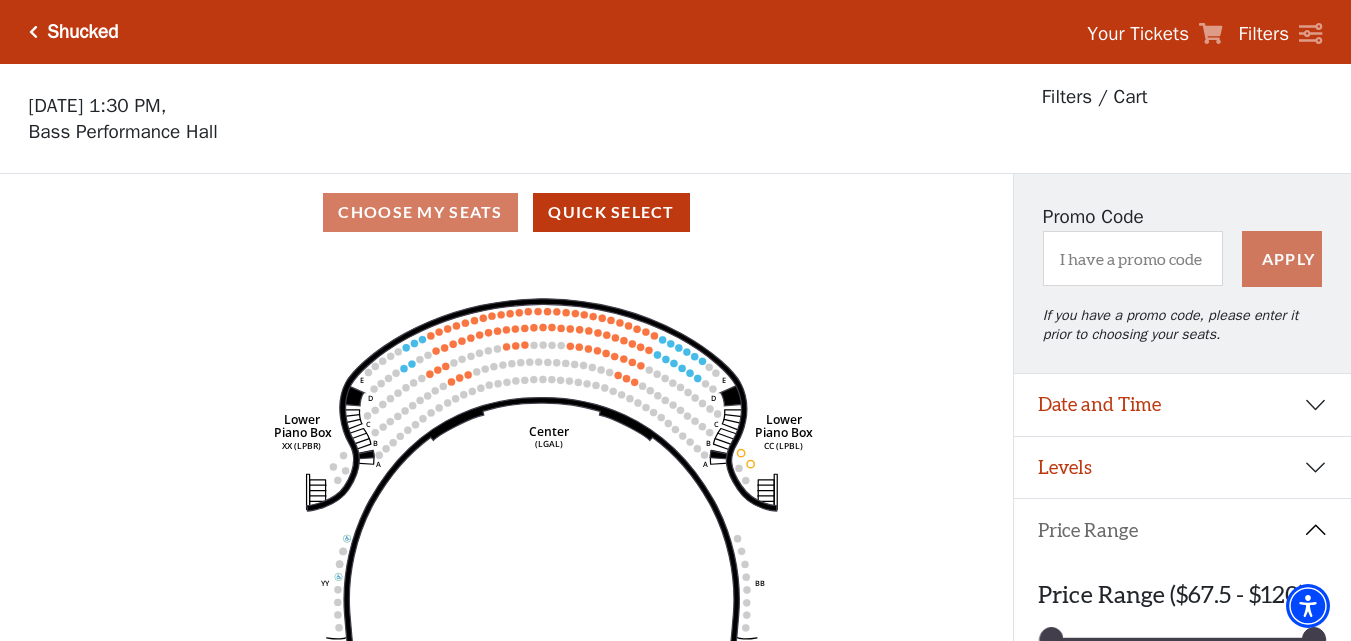 click on "Right   (GALBOXR)   E   D   C   B   A   E   D   C   B   A   YY   ZZ   Left   (GALBOXL)   BB   AA   Center   Lower   Piano Box   (LGAL)   CC (LPBL)   Lower   Piano Box   XX (LPBR)" 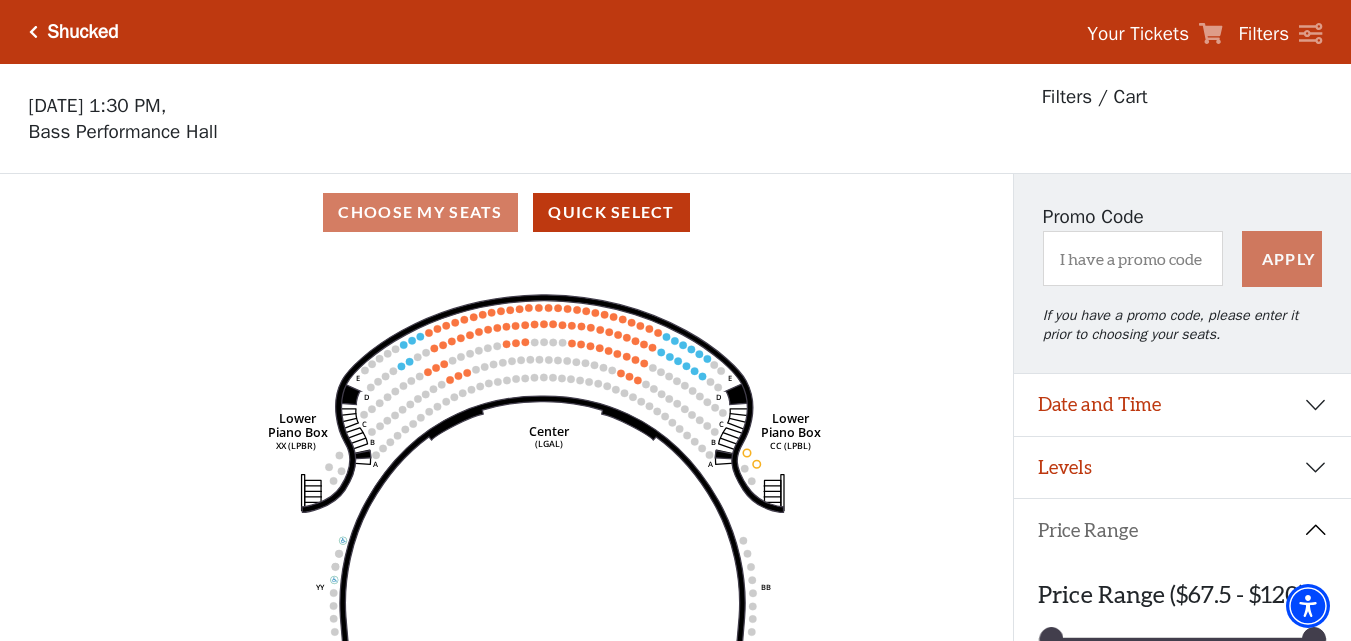 click on "Right   (GALBOXR)   E   D   C   B   A   E   D   C   B   A   YY   ZZ   Left   (GALBOXL)   BB   AA   Center   Lower   Piano Box   (LGAL)   CC (LPBL)   Lower   Piano Box   XX (LPBR)" 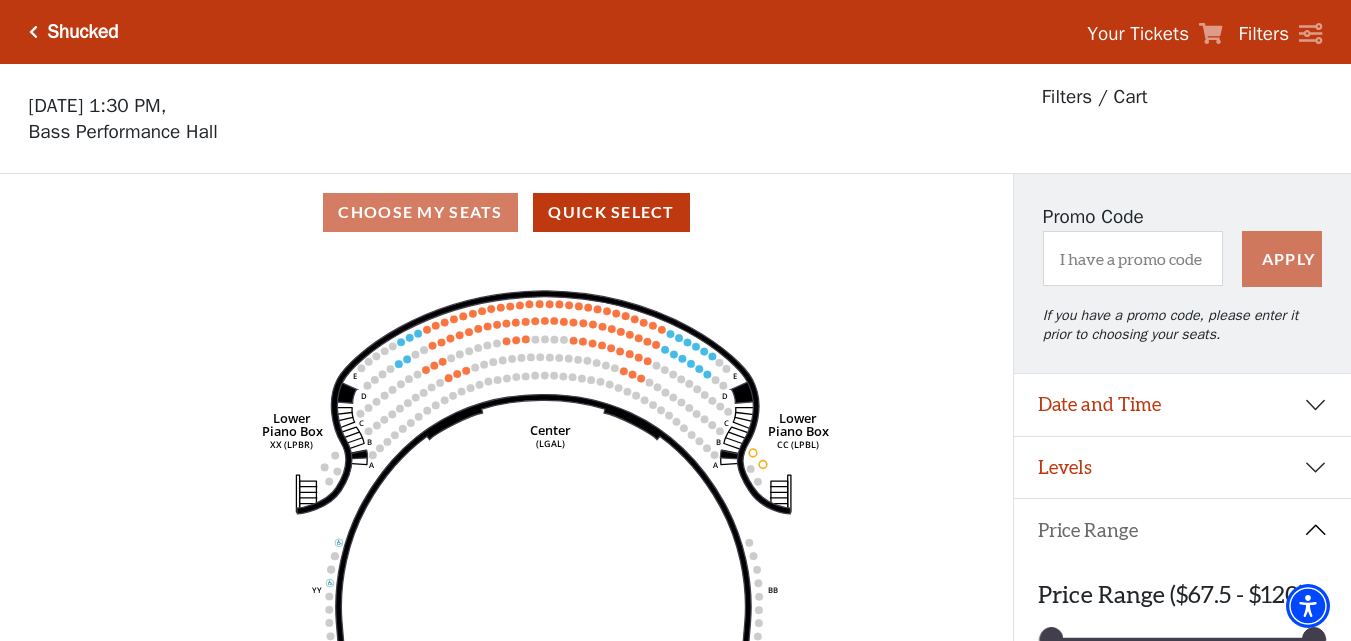 click on "Right   (GALBOXR)   E   D   C   B   A   E   D   C   B   A   YY   ZZ   Left   (GALBOXL)   BB   AA   Center   Lower   Piano Box   (LGAL)   CC (LPBL)   Lower   Piano Box   XX (LPBR)" 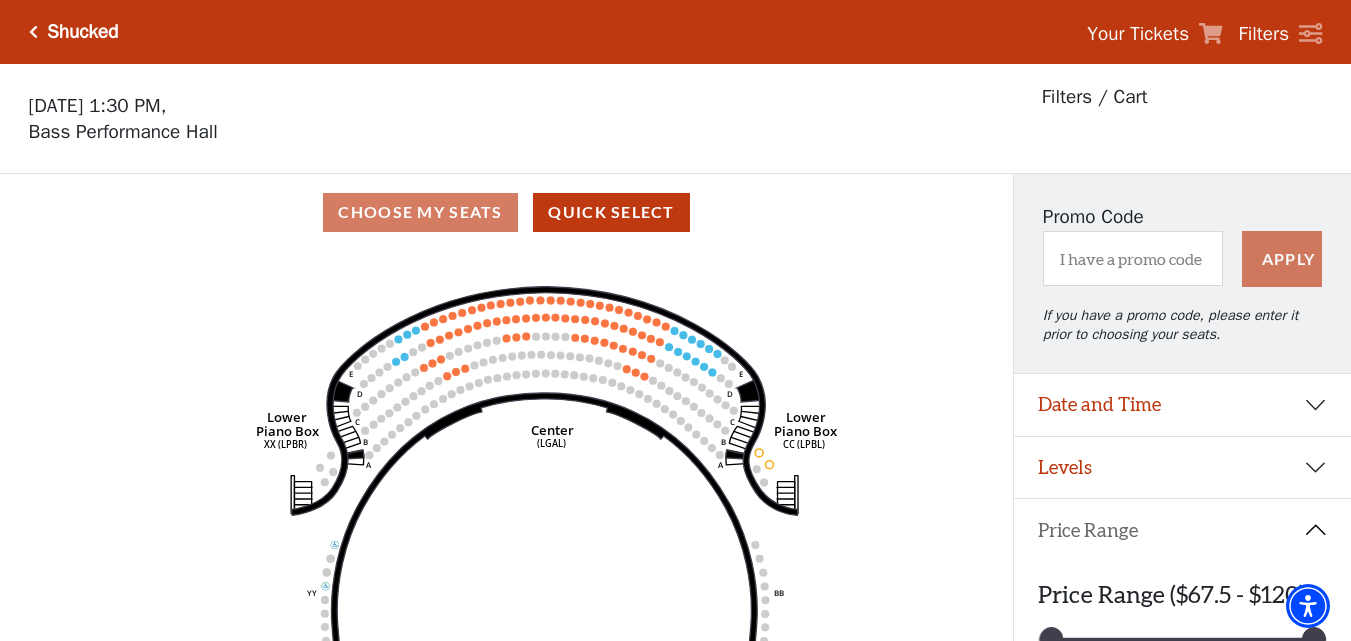click on "Right   (GALBOXR)   E   D   C   B   A   E   D   C   B   A   YY   ZZ   Left   (GALBOXL)   BB   AA   Center   Lower   Piano Box   (LGAL)   CC (LPBL)   Lower   Piano Box   XX (LPBR)" 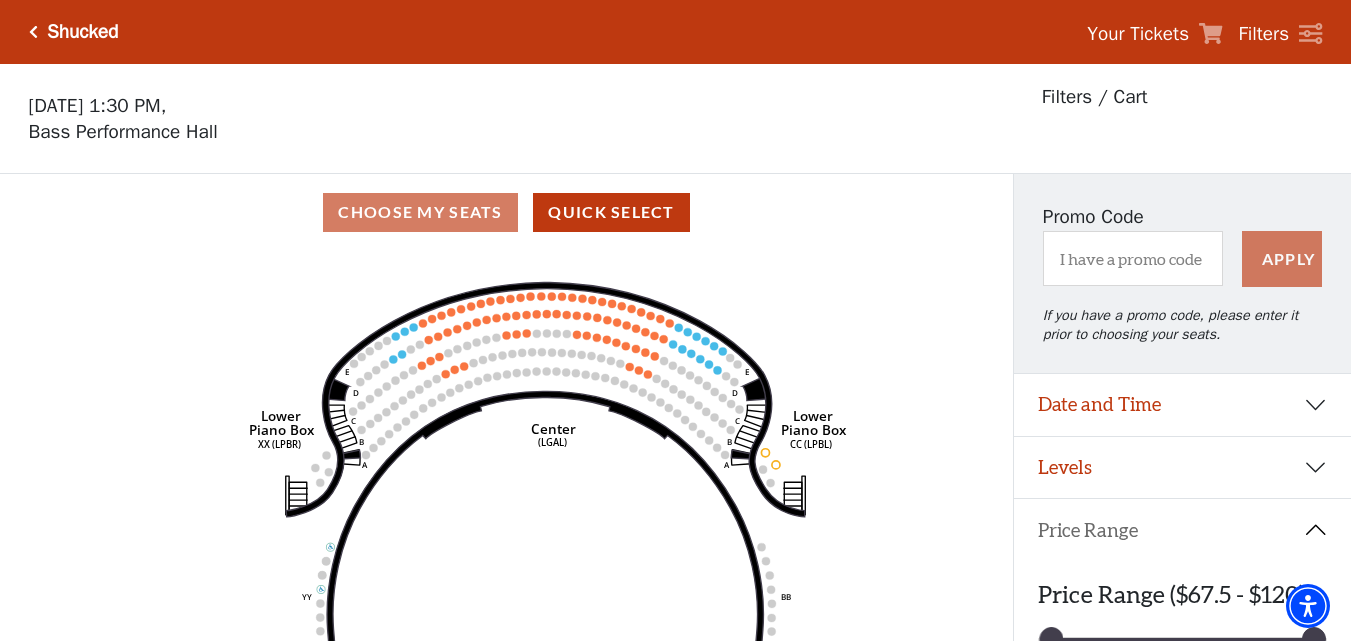 click on "Right   (GALBOXR)   E   D   C   B   A   E   D   C   B   A   YY   ZZ   Left   (GALBOXL)   BB   AA   Center   Lower   Piano Box   (LGAL)   CC (LPBL)   Lower   Piano Box   XX (LPBR)" 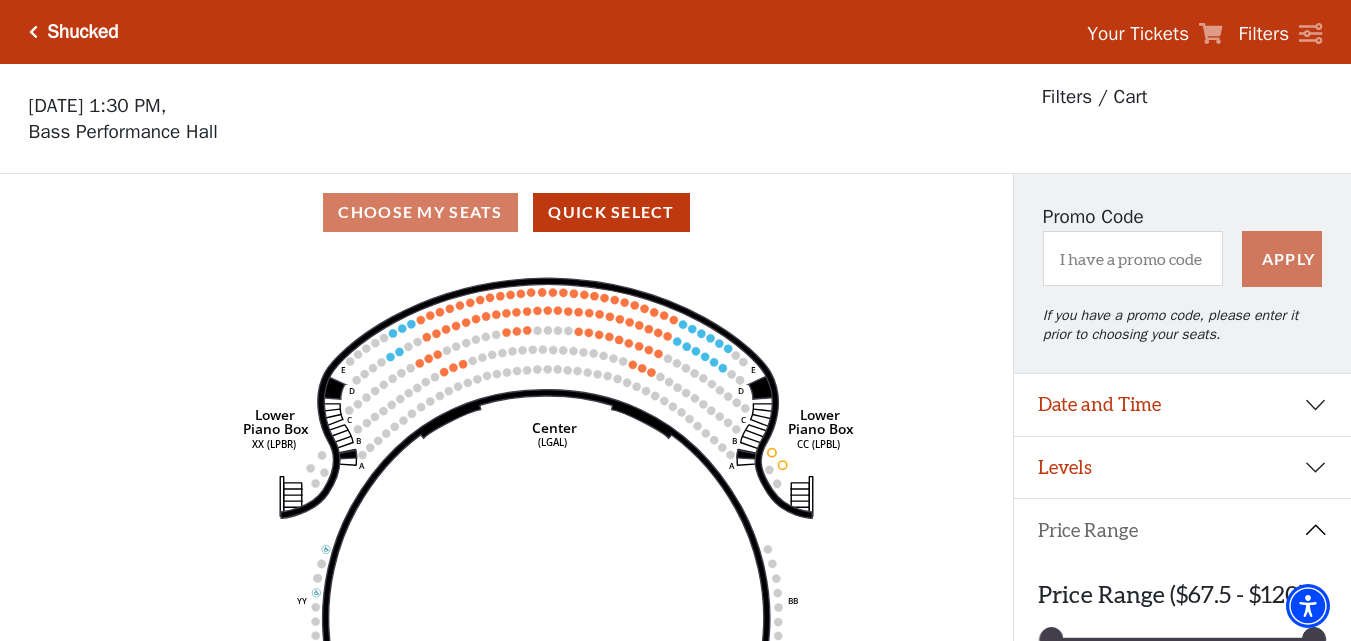 click on "Right   (GALBOXR)   E   D   C   B   A   E   D   C   B   A   YY   ZZ   Left   (GALBOXL)   BB   AA   Center   Lower   Piano Box   (LGAL)   CC (LPBL)   Lower   Piano Box   XX (LPBR)" 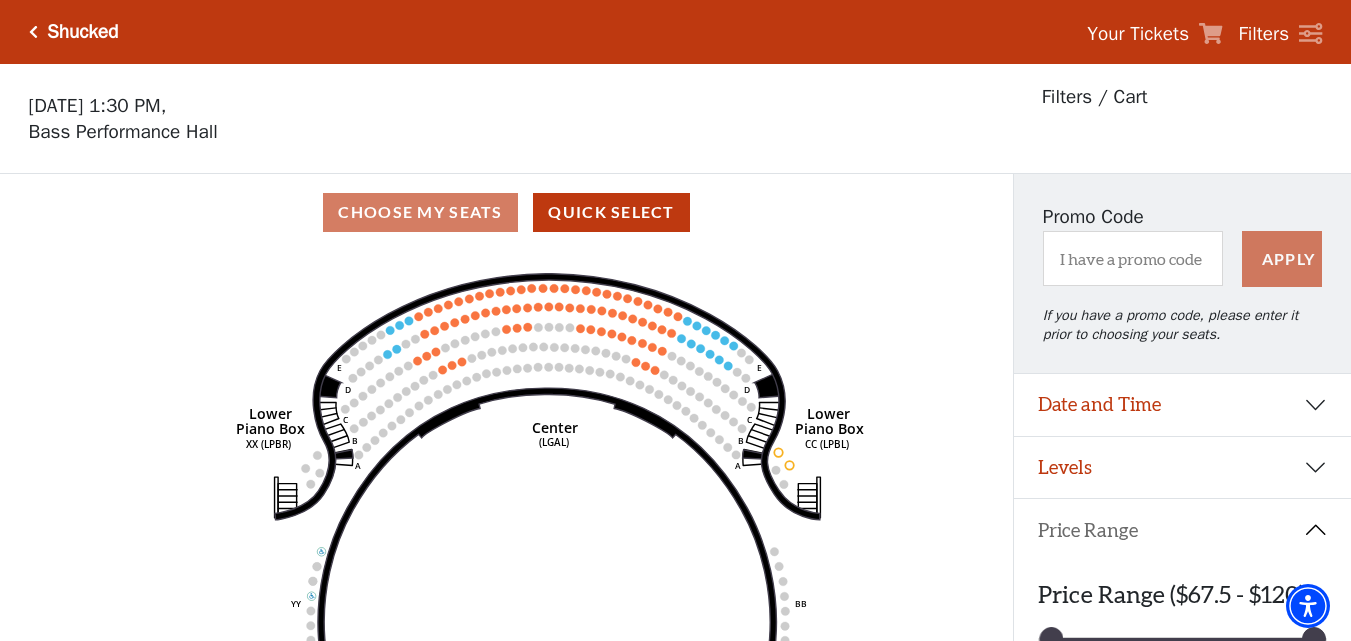 click on "Right   (GALBOXR)   E   D   C   B   A   E   D   C   B   A   YY   ZZ   Left   (GALBOXL)   BB   AA   Center   Lower   Piano Box   (LGAL)   CC (LPBL)   Lower   Piano Box   XX (LPBR)" 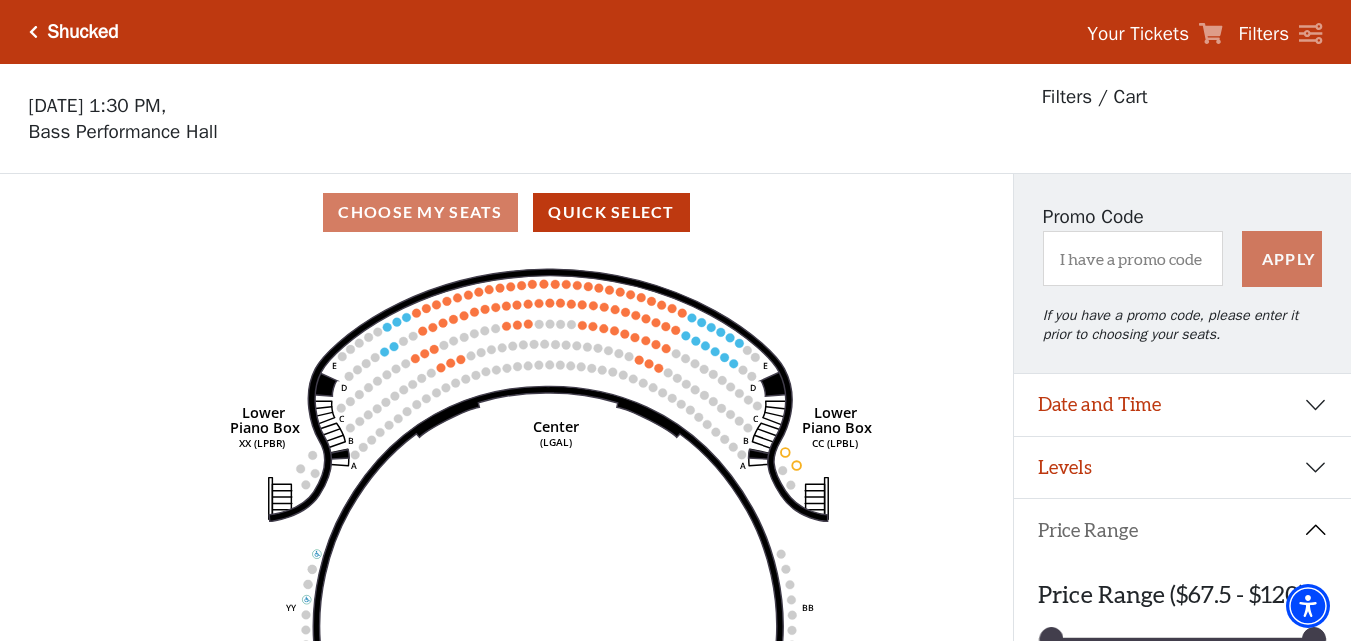 click on "Right   (GALBOXR)   E   D   C   B   A   E   D   C   B   A   YY   ZZ   Left   (GALBOXL)   BB   AA   Center   Lower   Piano Box   (LGAL)   CC (LPBL)   Lower   Piano Box   XX (LPBR)" 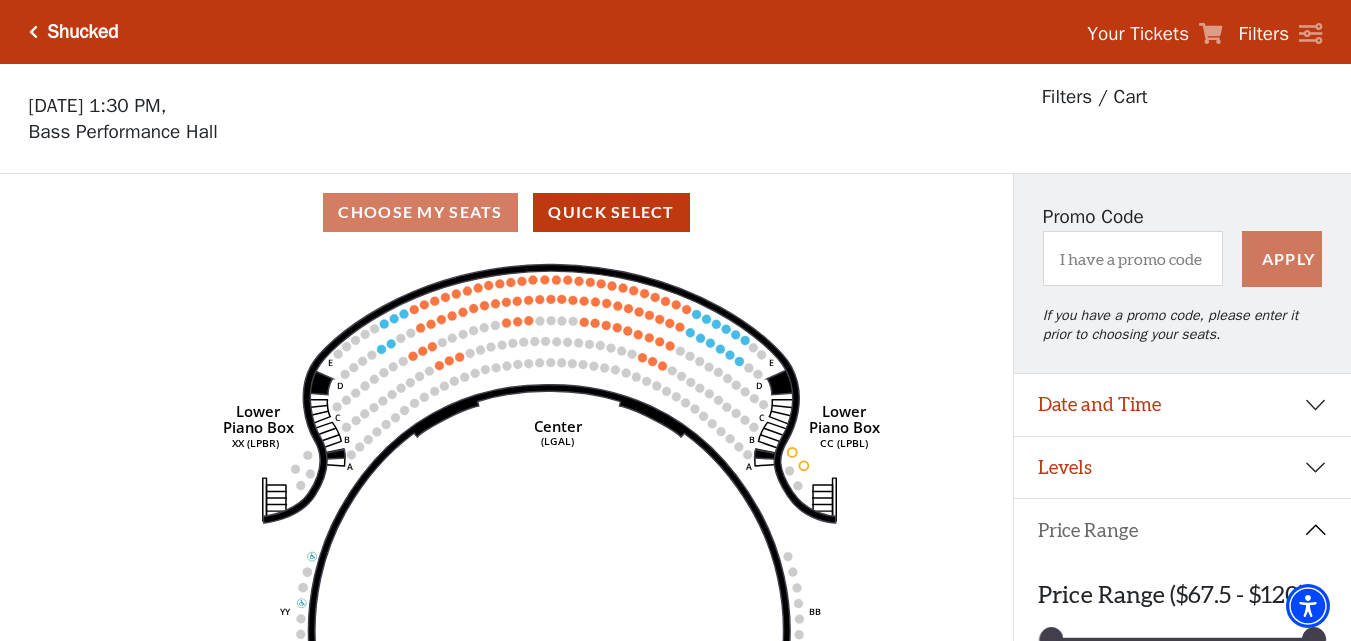 click on "Right   (GALBOXR)   E   D   C   B   A   E   D   C   B   A   YY   ZZ   Left   (GALBOXL)   BB   AA   Center   Lower   Piano Box   (LGAL)   CC (LPBL)   Lower   Piano Box   XX (LPBR)" 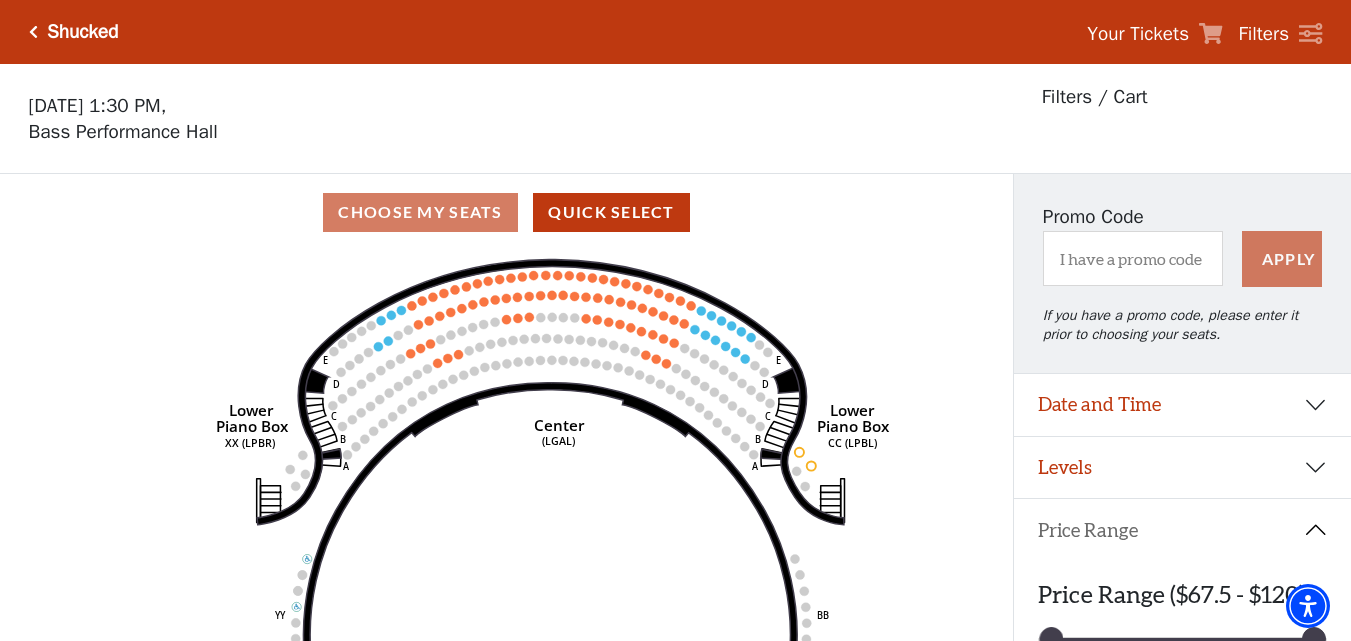 click on "Right   (GALBOXR)   E   D   C   B   A   E   D   C   B   A   YY   ZZ   Left   (GALBOXL)   BB   AA   Center   Lower   Piano Box   (LGAL)   CC (LPBL)   Lower   Piano Box   XX (LPBR)" 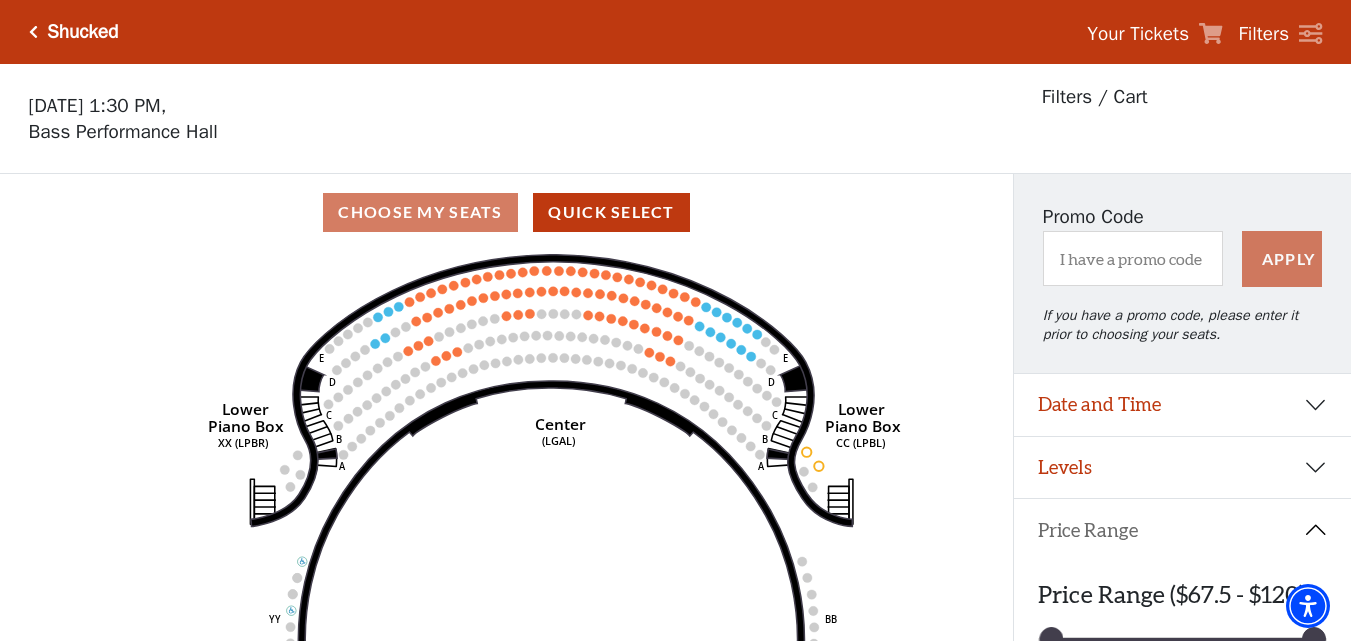 click on "Right   (GALBOXR)   E   D   C   B   A   E   D   C   B   A   YY   ZZ   Left   (GALBOXL)   BB   AA   Center   Lower   Piano Box   (LGAL)   CC (LPBL)   Lower   Piano Box   XX (LPBR)" 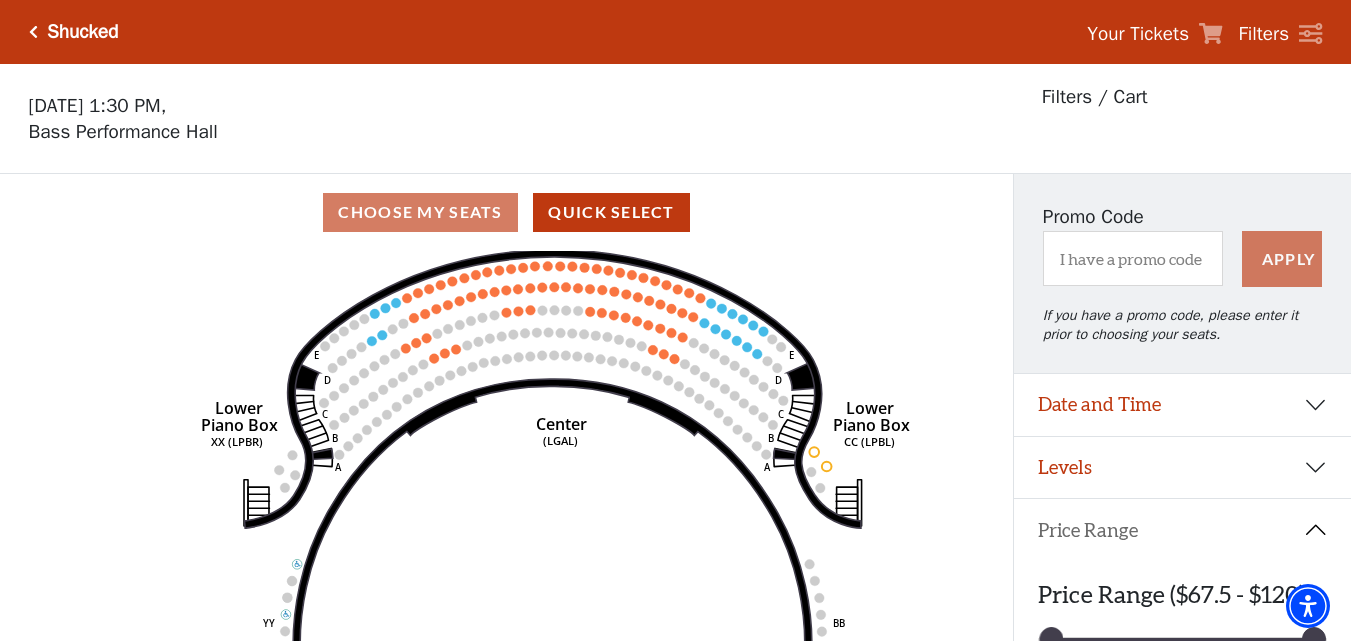 click on "Right   (GALBOXR)   E   D   C   B   A   E   D   C   B   A   YY   ZZ   Left   (GALBOXL)   BB   AA   Center   Lower   Piano Box   (LGAL)   CC (LPBL)   Lower   Piano Box   XX (LPBR)" 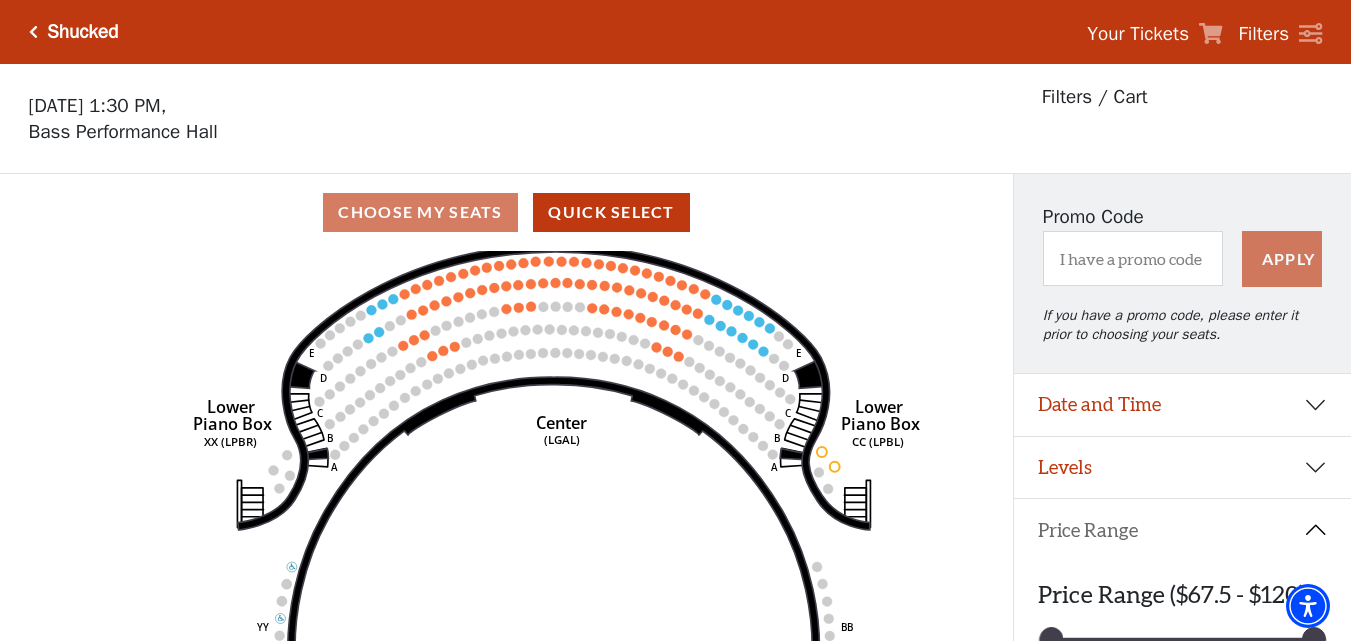 click on "Right   (GALBOXR)   E   D   C   B   A   E   D   C   B   A   YY   ZZ   Left   (GALBOXL)   BB   AA   Center   Lower   Piano Box   (LGAL)   CC (LPBL)   Lower   Piano Box   XX (LPBR)" 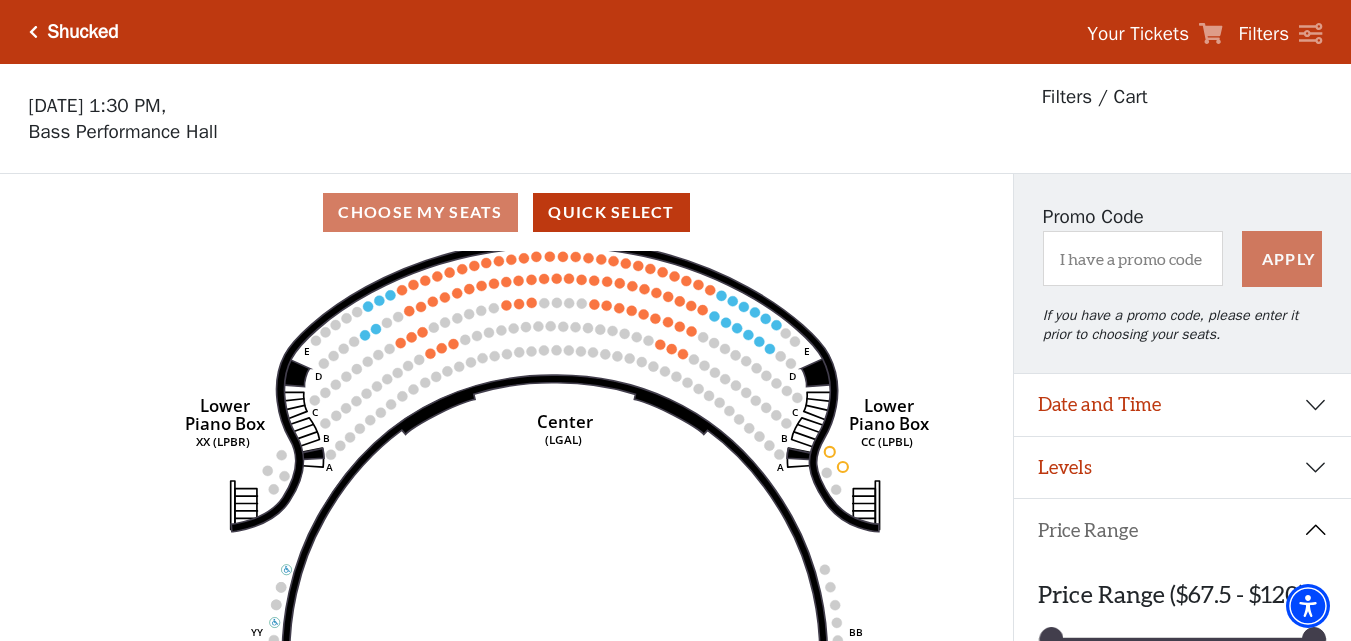 drag, startPoint x: 759, startPoint y: 286, endPoint x: 773, endPoint y: 396, distance: 110.88733 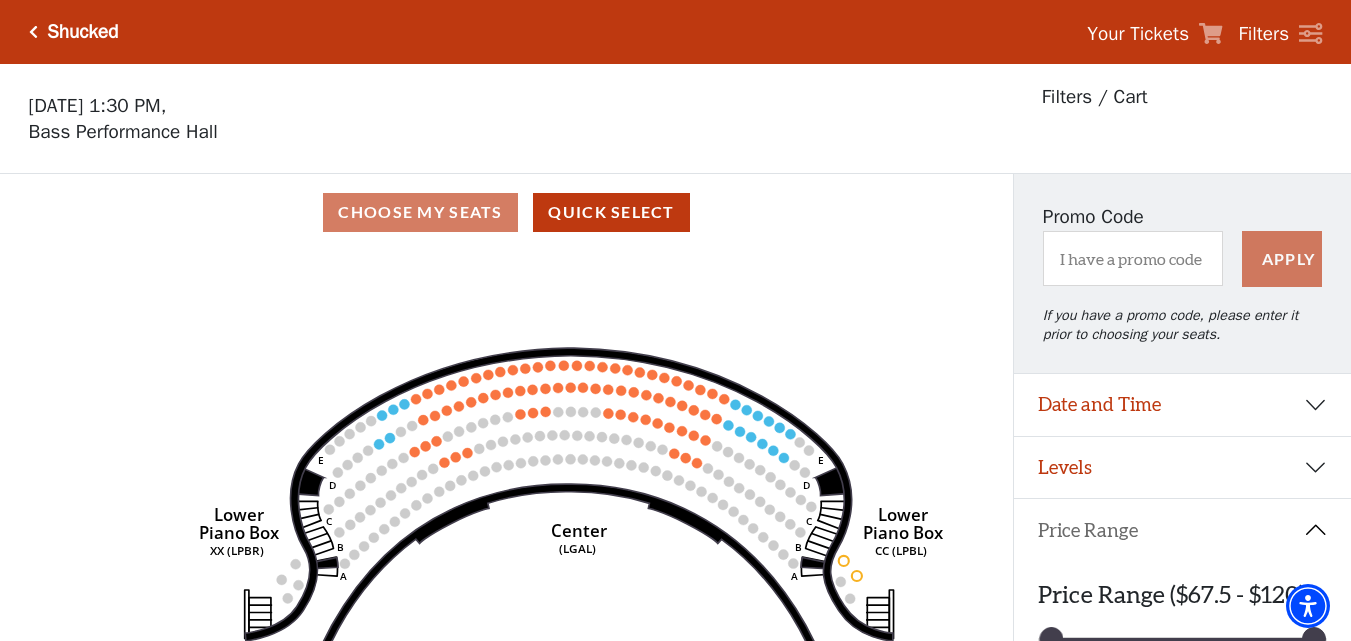 click on "Right   (GALBOXR)   E   D   C   B   A   E   D   C   B   A   YY   ZZ   Left   (GALBOXL)   BB   AA   Center   Lower   Piano Box   (LGAL)   CC (LPBL)   Lower   Piano Box   XX (LPBR)" 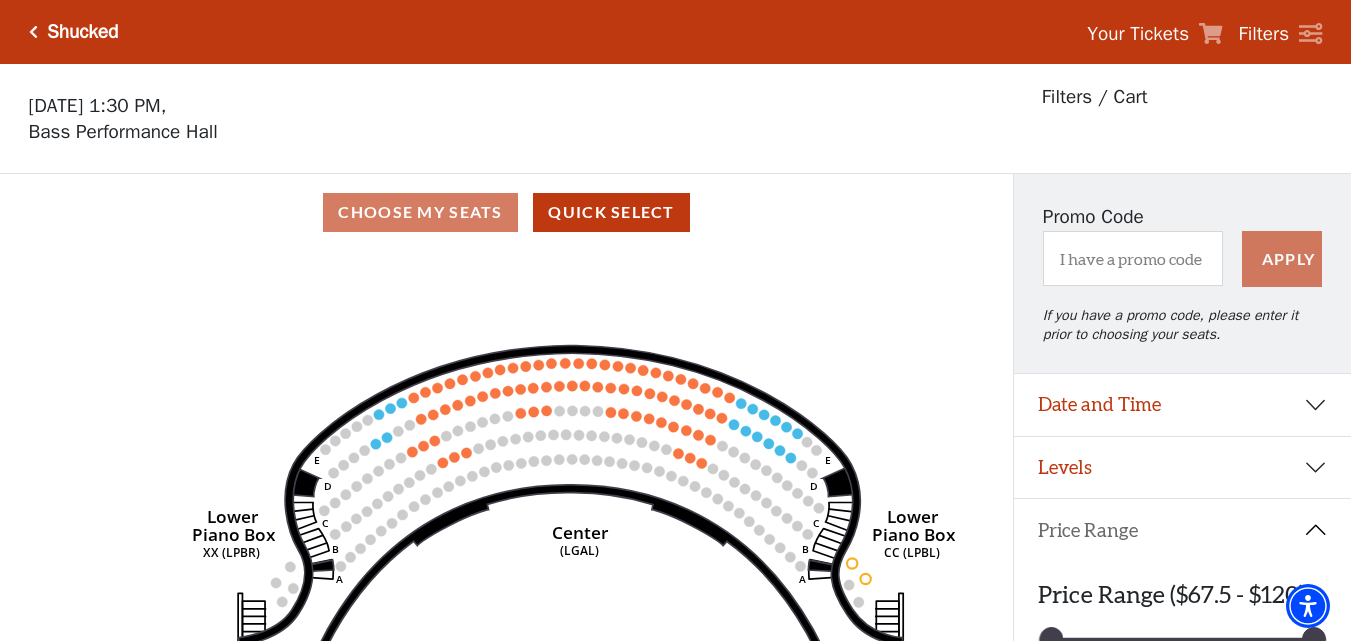click on "Right   (GALBOXR)   E   D   C   B   A   E   D   C   B   A   YY   ZZ   Left   (GALBOXL)   BB   AA   Center   Lower   Piano Box   (LGAL)   CC (LPBL)   Lower   Piano Box   XX (LPBR)" 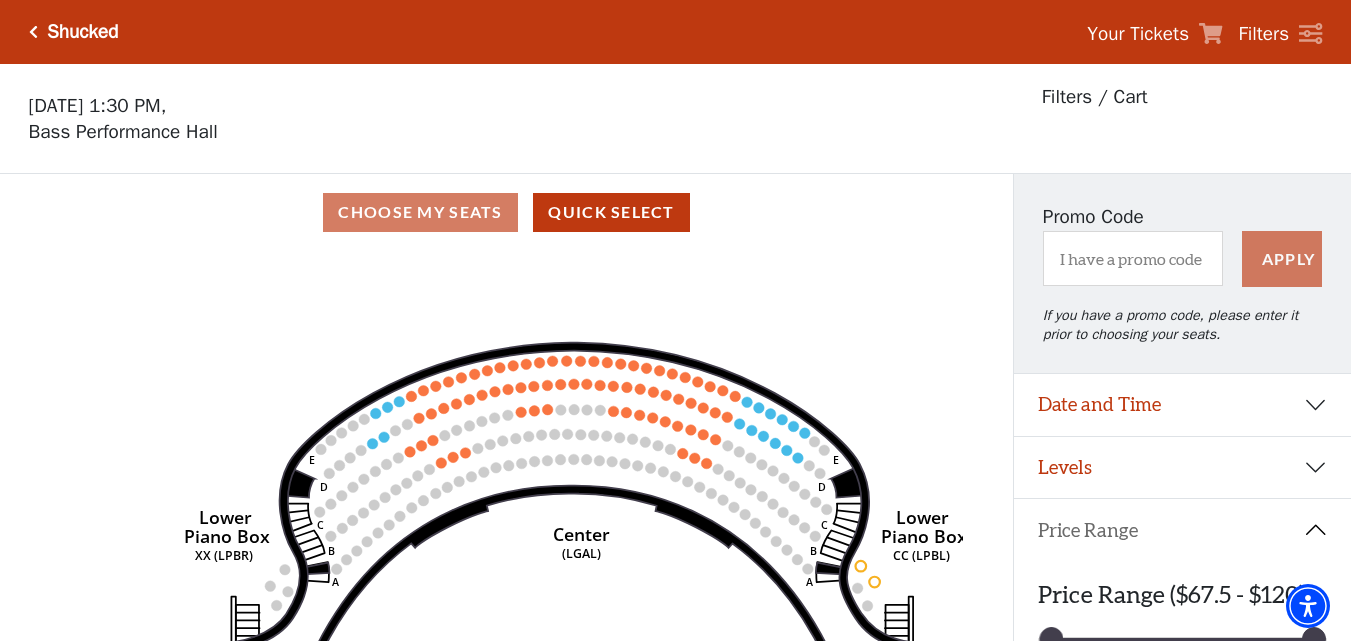 click on "Right   (GALBOXR)   E   D   C   B   A   E   D   C   B   A   YY   ZZ   Left   (GALBOXL)   BB   AA   Center   Lower   Piano Box   (LGAL)   CC (LPBL)   Lower   Piano Box   XX (LPBR)" 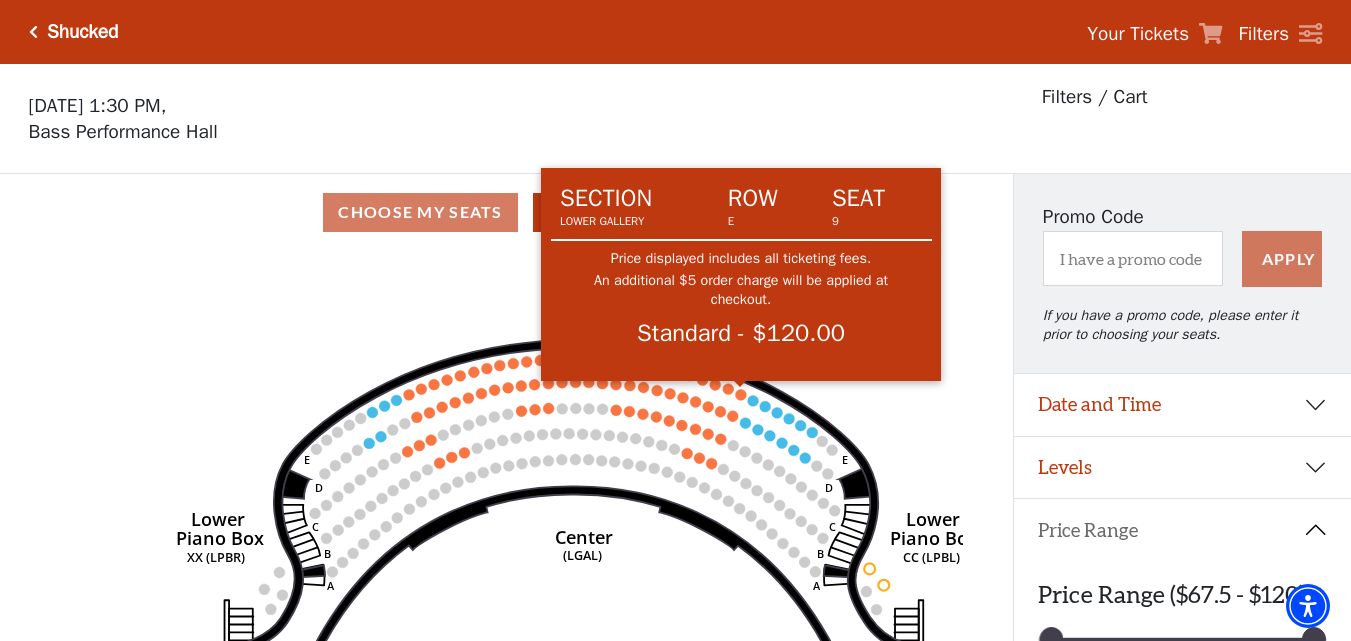 click 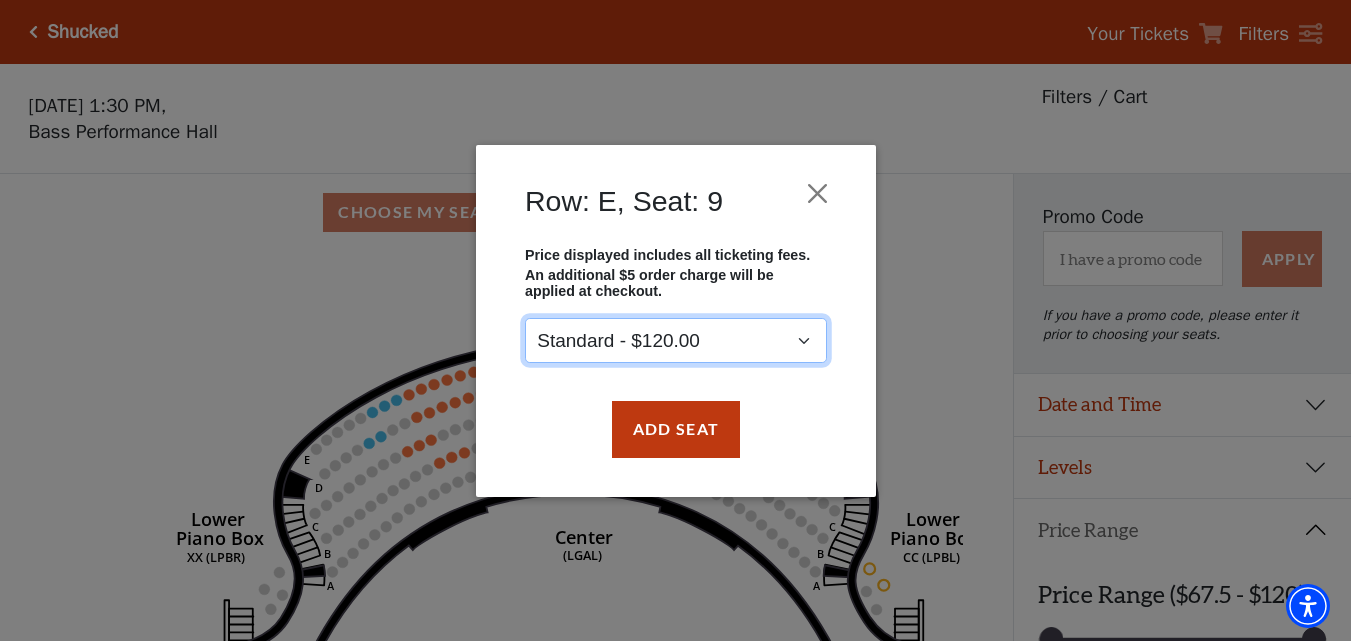 click on "Standard - $120.00" at bounding box center [676, 340] 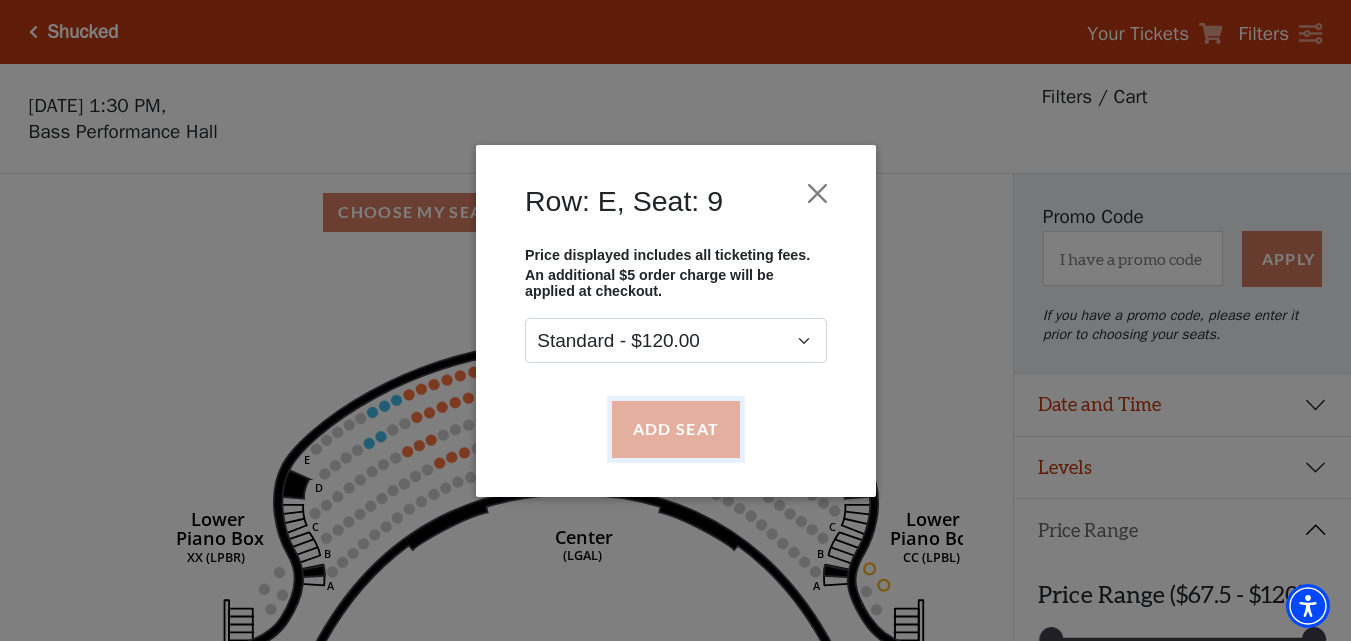 click on "Add Seat" at bounding box center [675, 429] 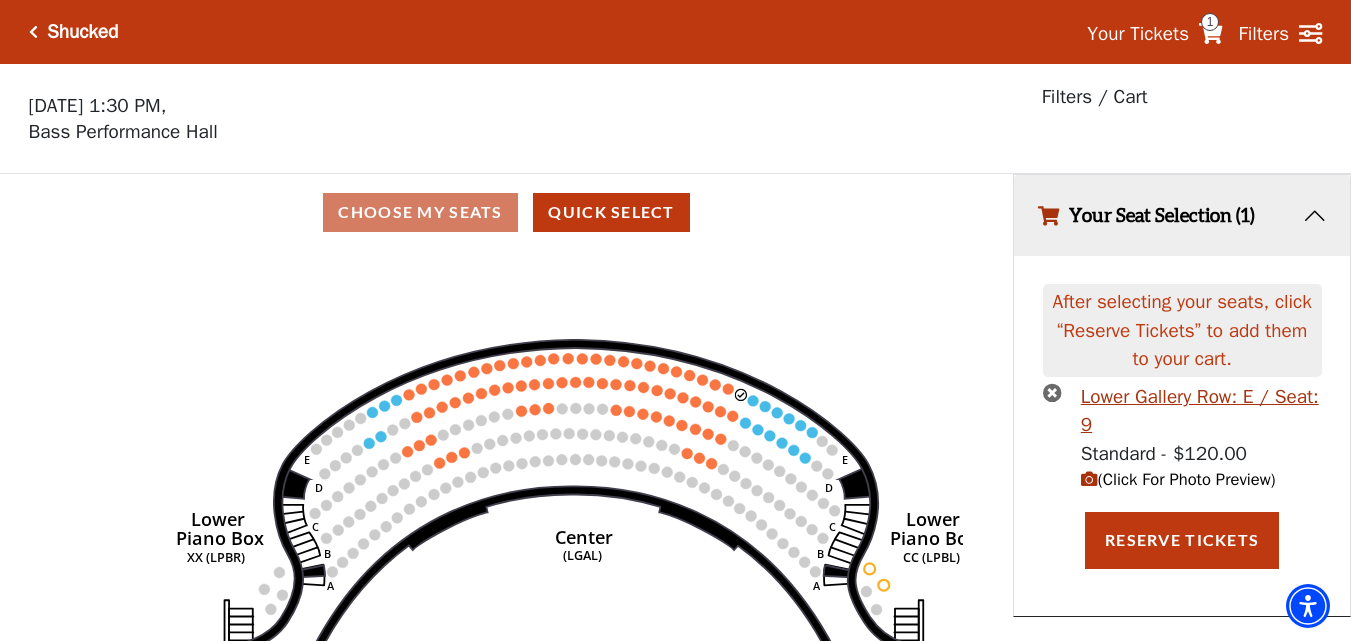 click 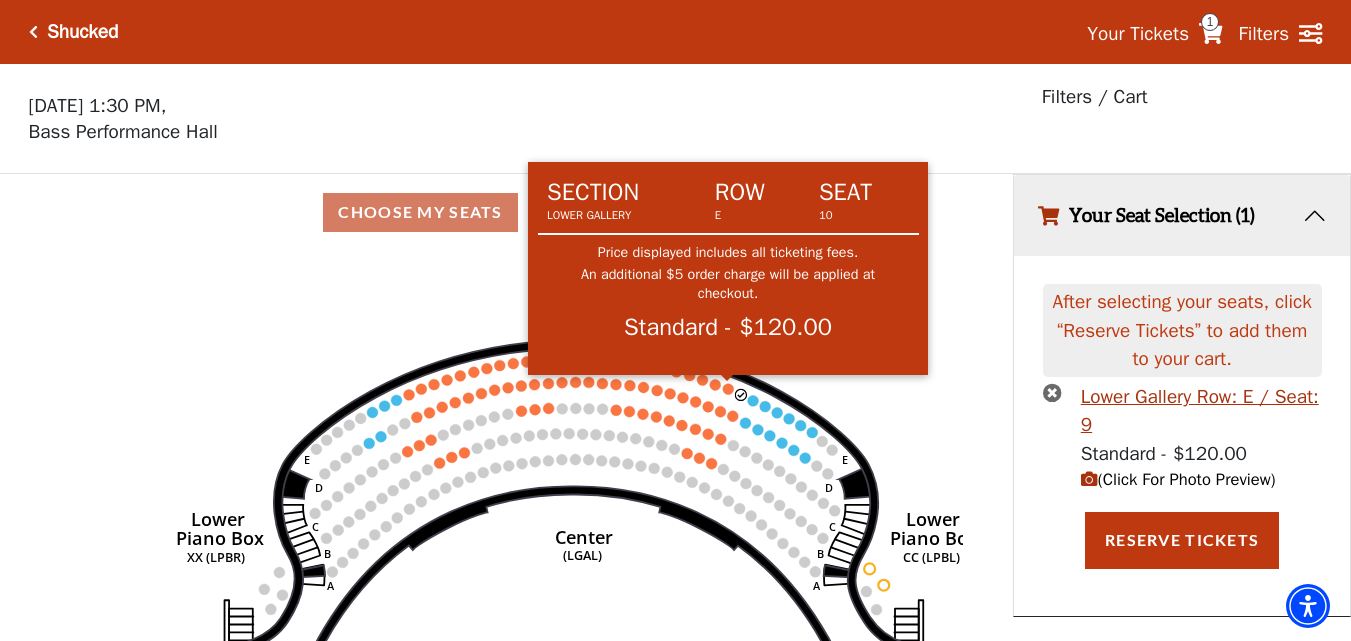 click 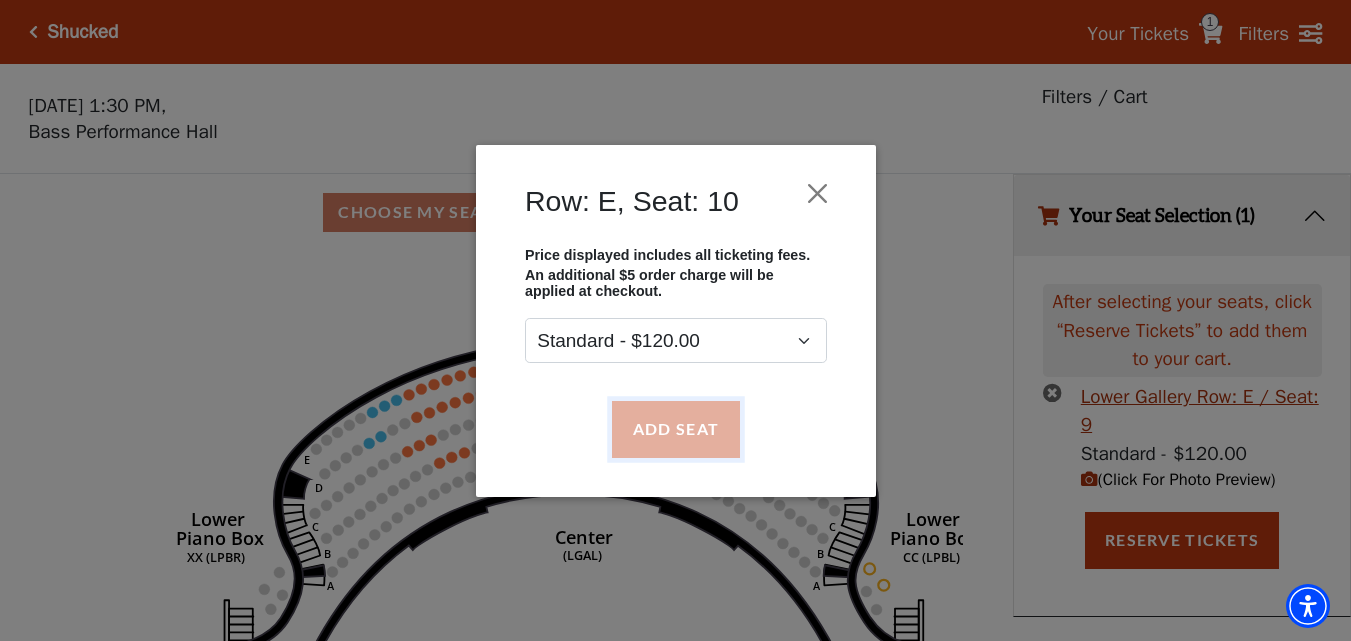 click on "Add Seat" at bounding box center [675, 429] 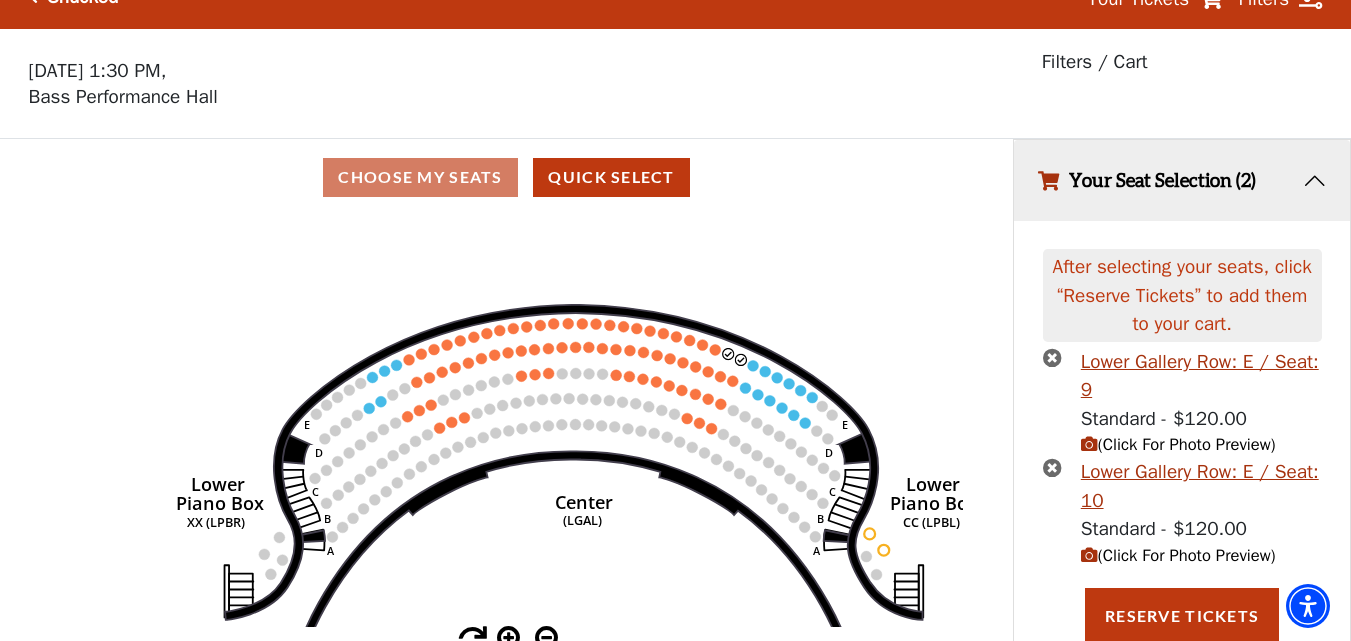scroll, scrollTop: 38, scrollLeft: 0, axis: vertical 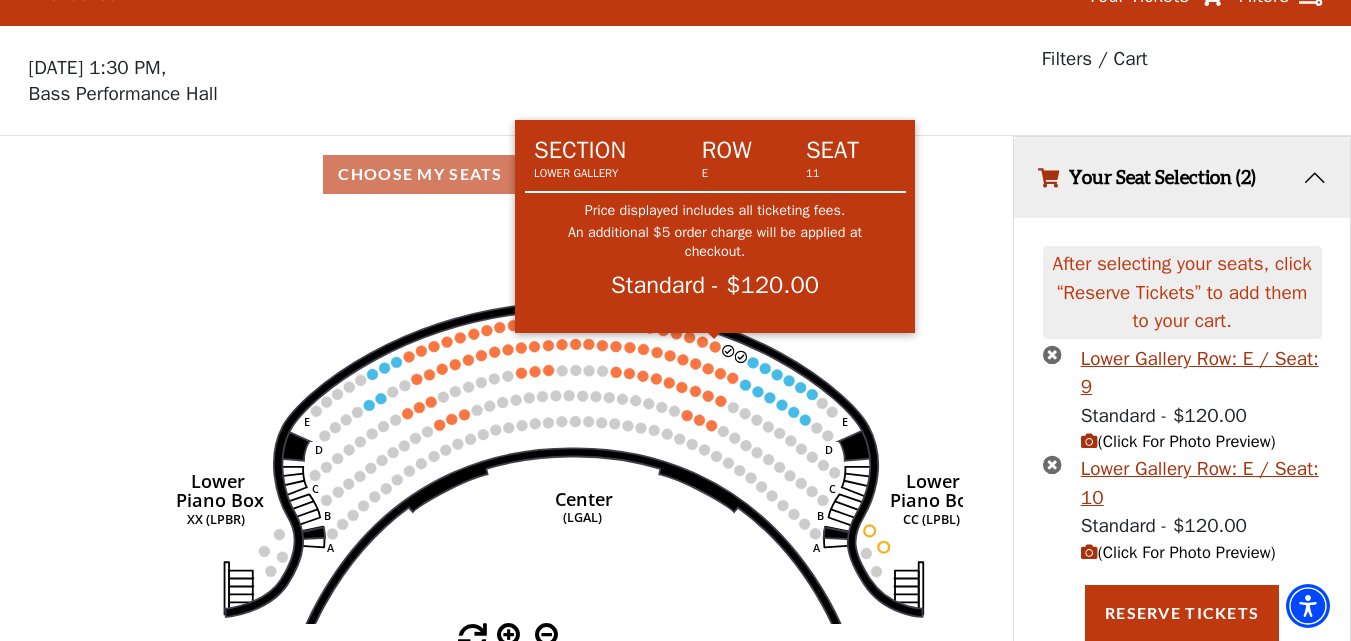 click 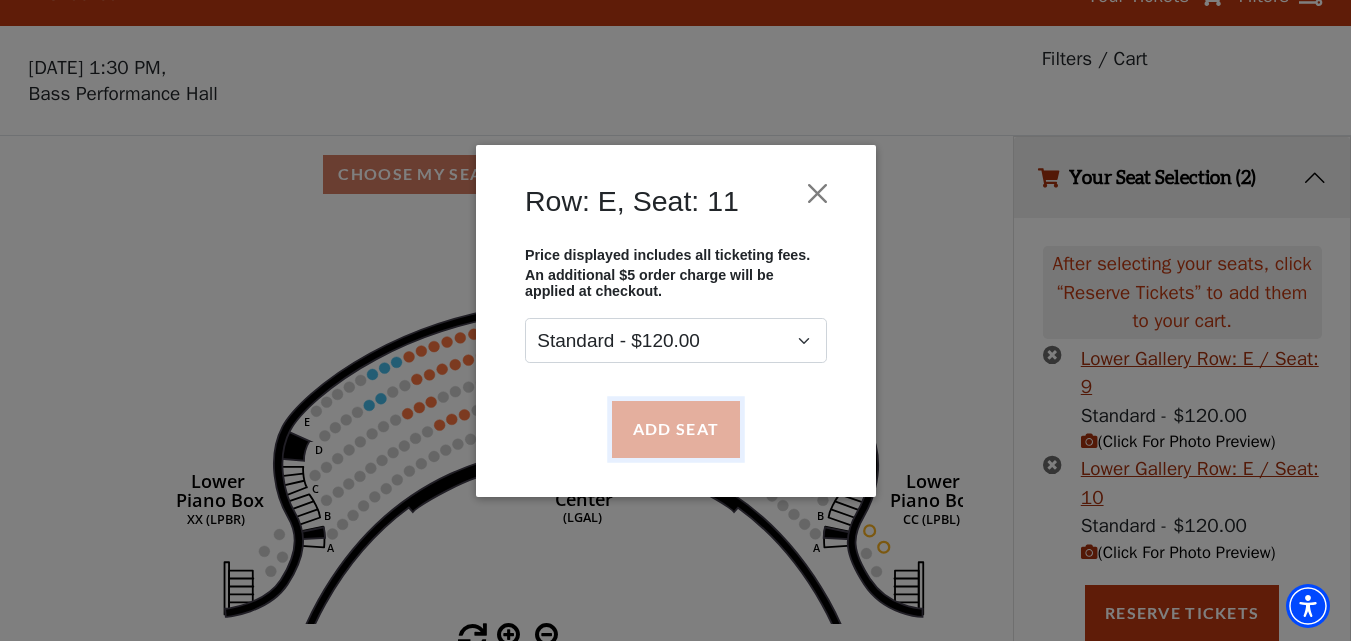 click on "Add Seat" at bounding box center (675, 429) 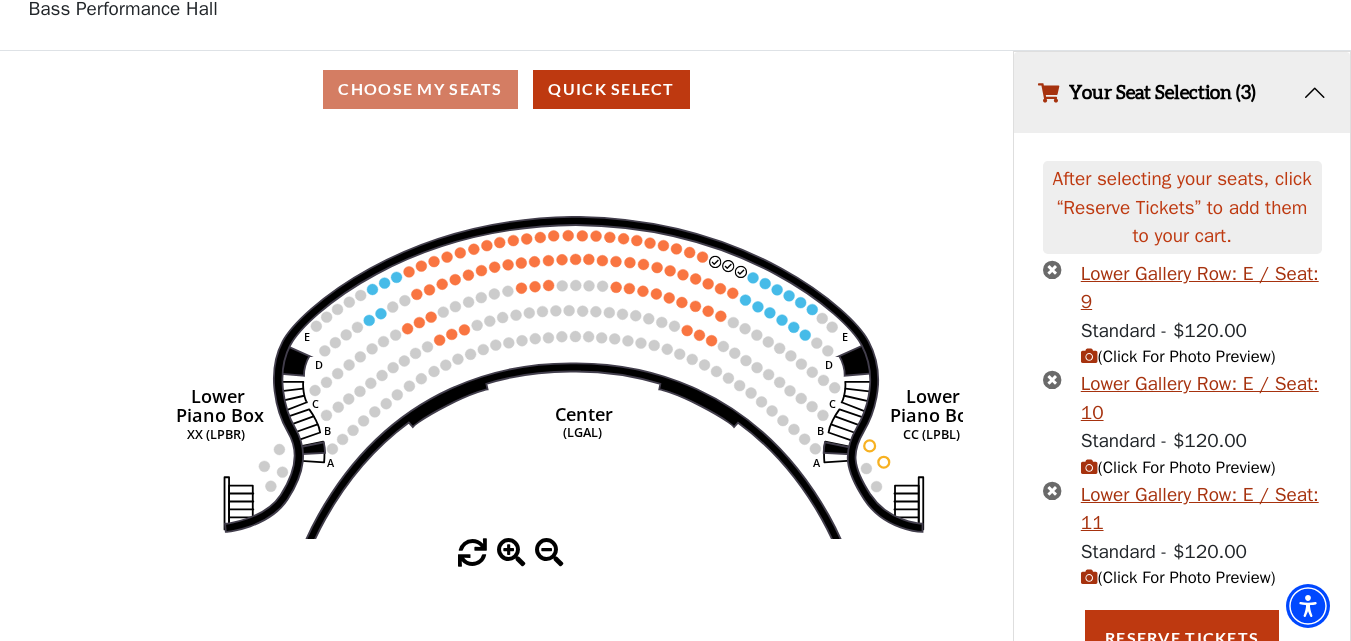 scroll, scrollTop: 149, scrollLeft: 0, axis: vertical 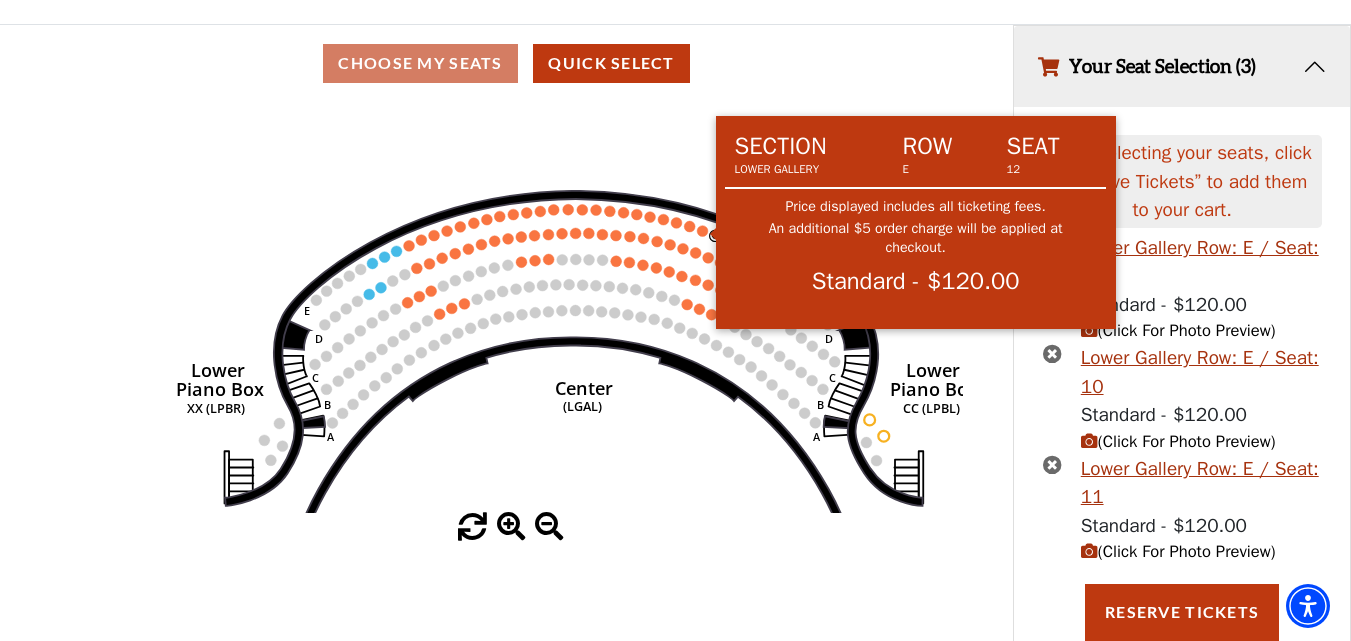 click 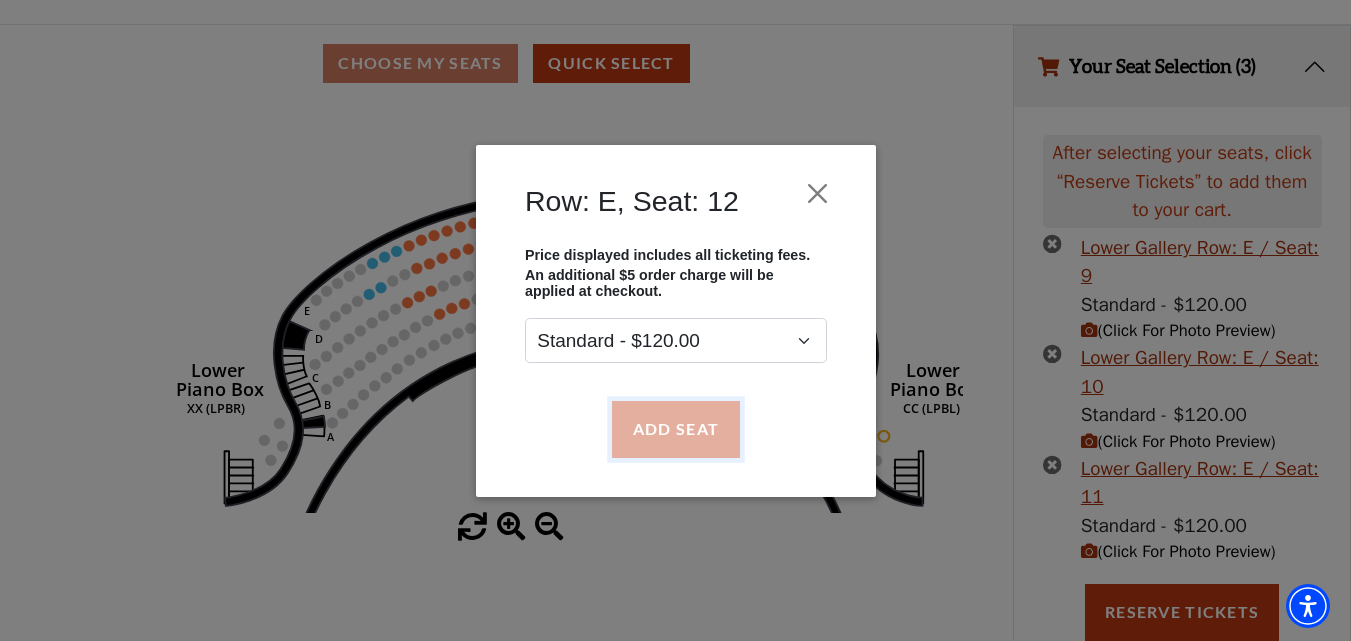 click on "Add Seat" at bounding box center (675, 429) 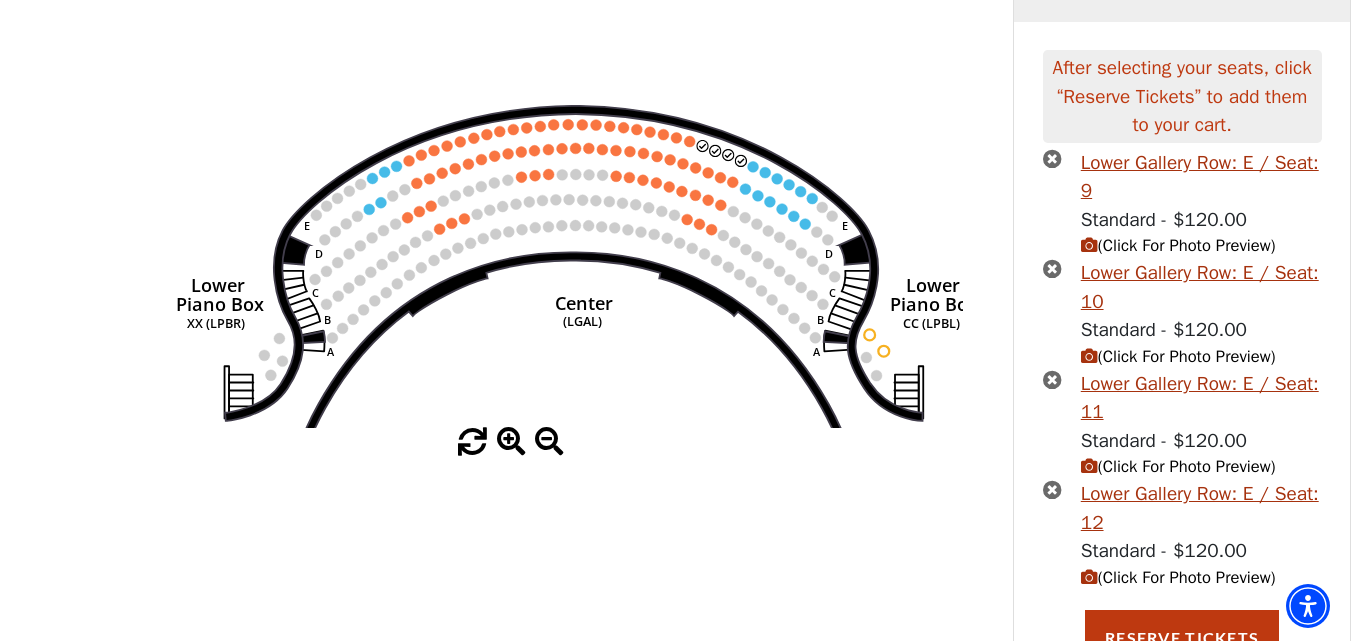 scroll, scrollTop: 259, scrollLeft: 0, axis: vertical 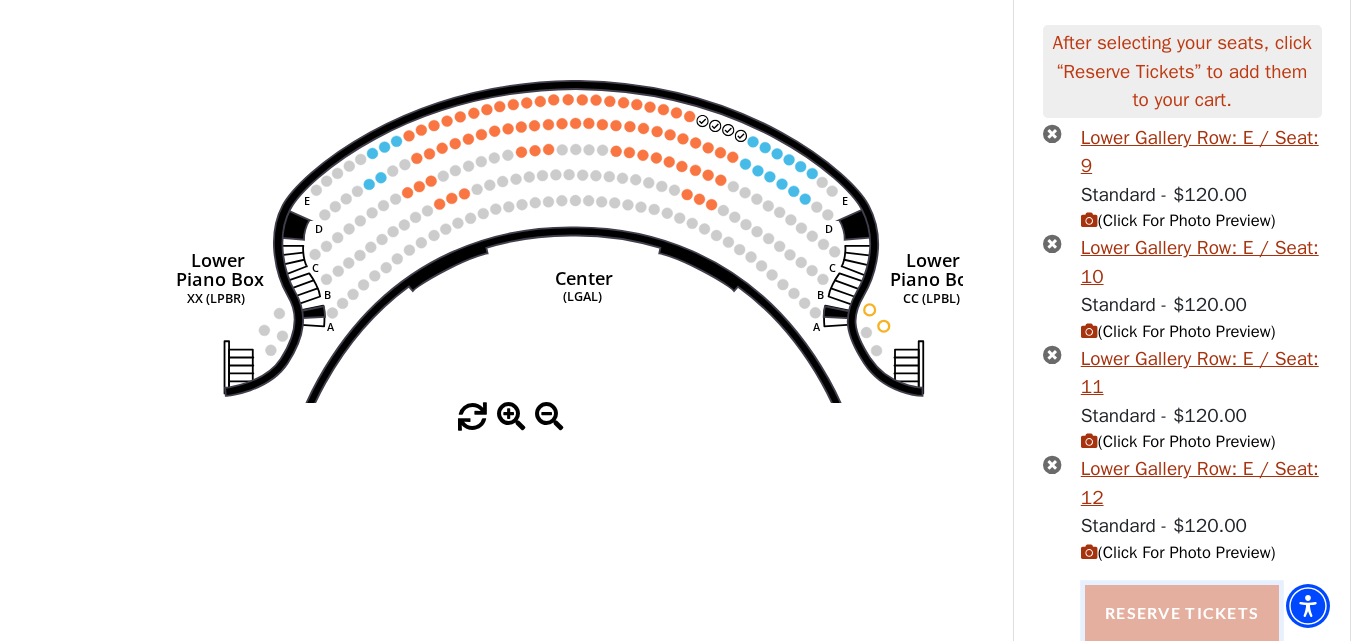 click on "Reserve Tickets" at bounding box center [1182, 613] 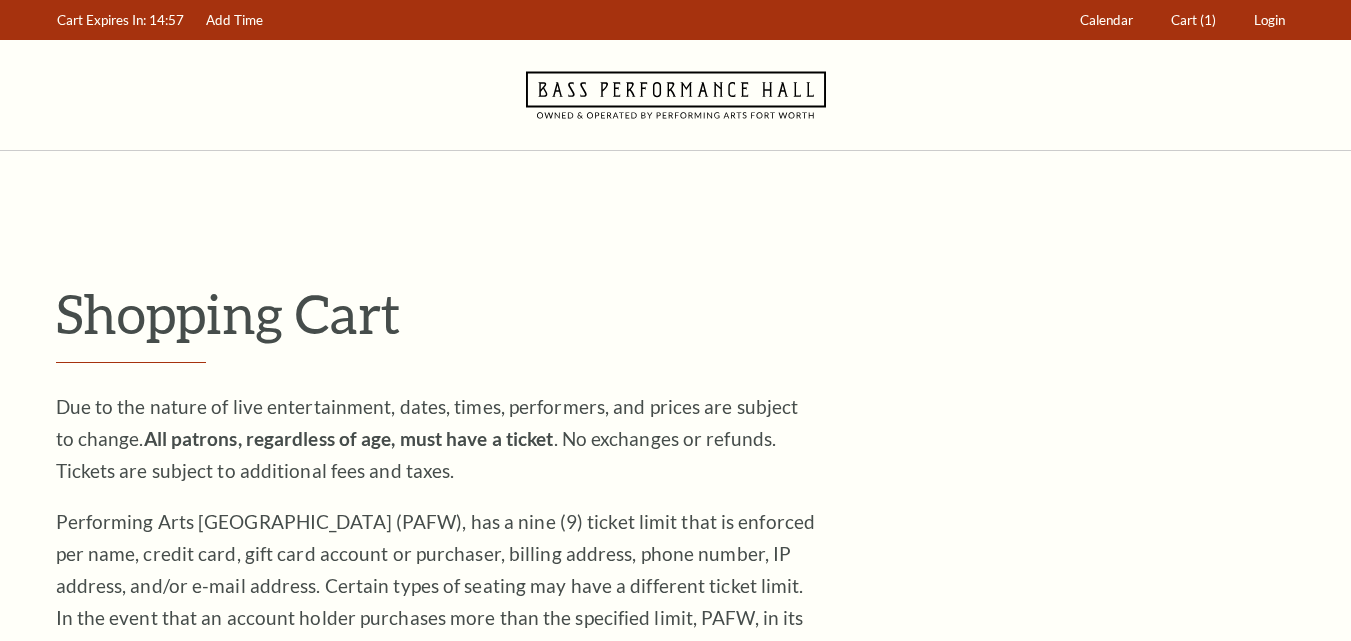 scroll, scrollTop: 0, scrollLeft: 0, axis: both 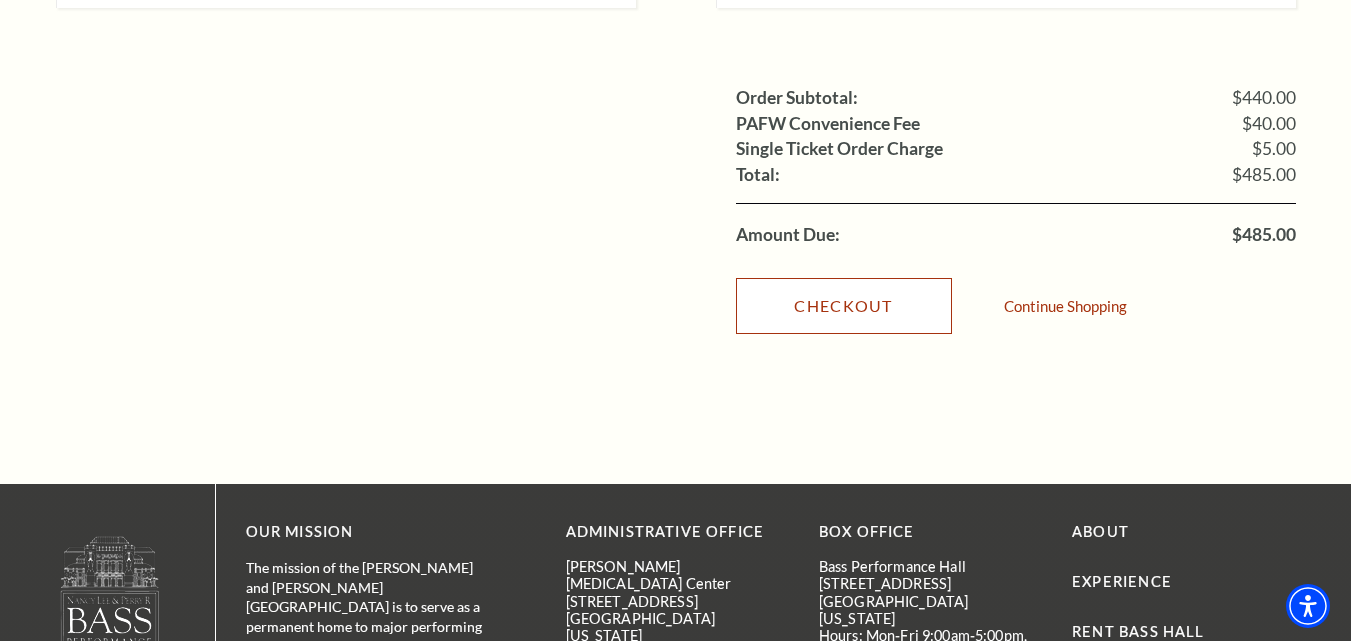 click on "Checkout" at bounding box center (844, 306) 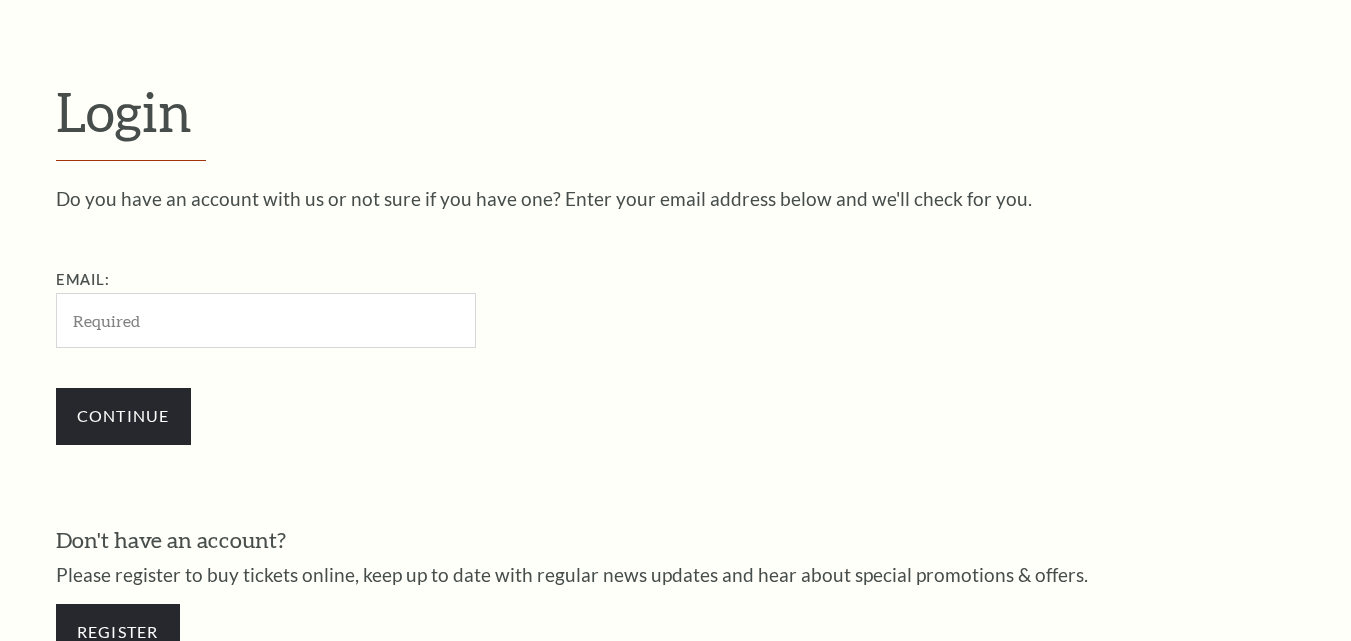 scroll, scrollTop: 479, scrollLeft: 0, axis: vertical 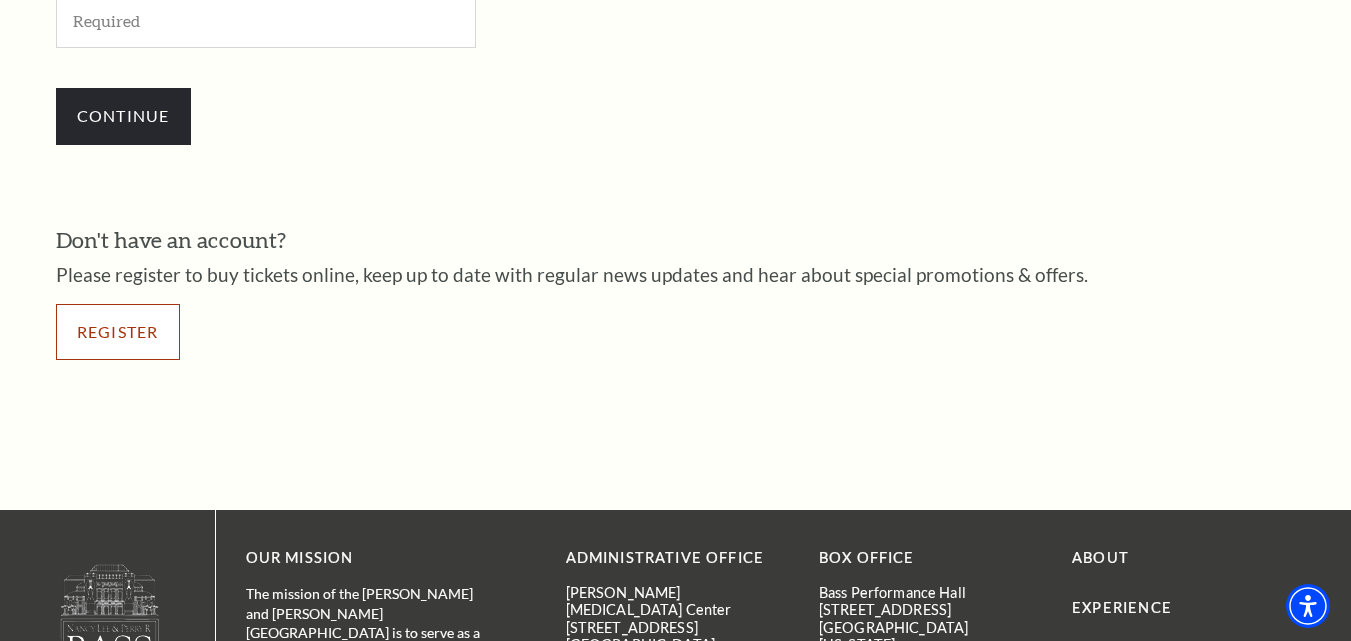 click on "Register" at bounding box center [118, 332] 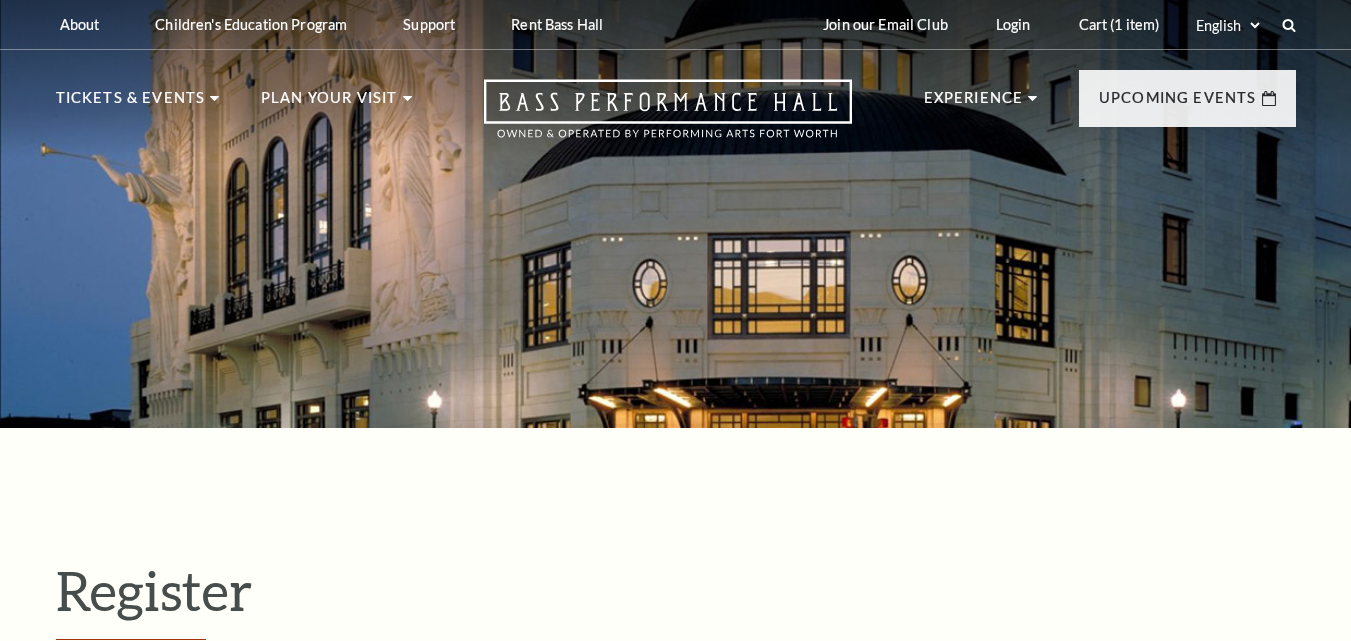select on "1" 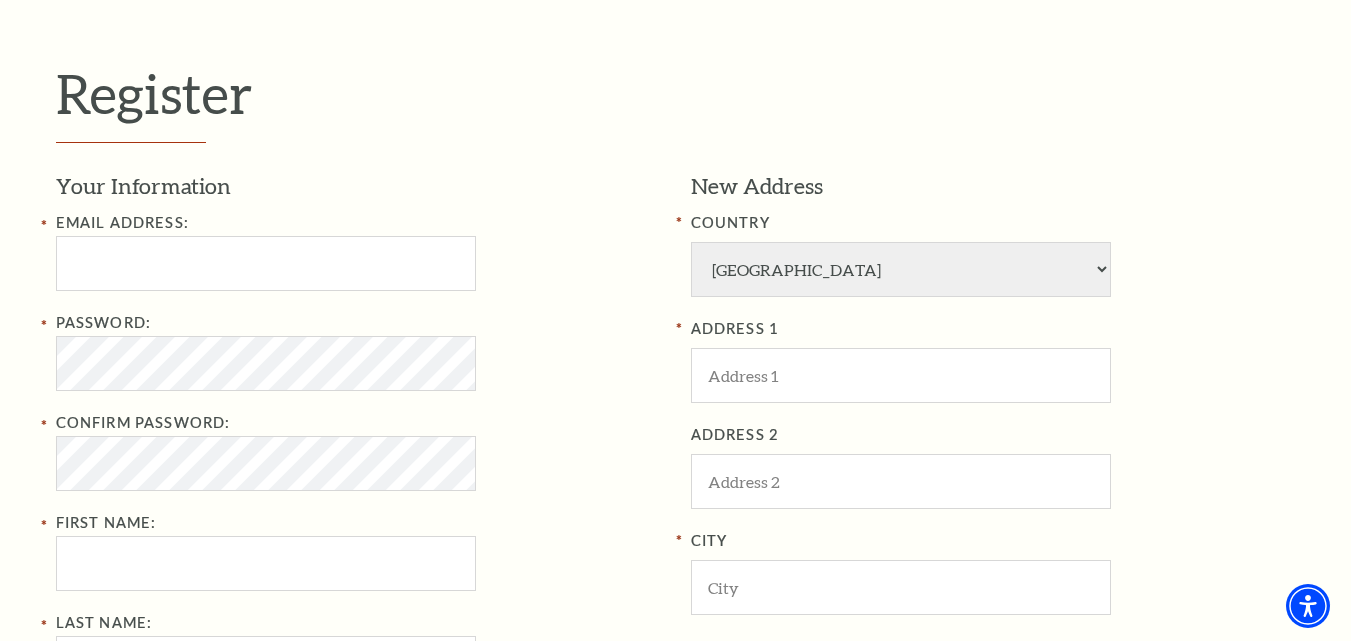 scroll, scrollTop: 500, scrollLeft: 0, axis: vertical 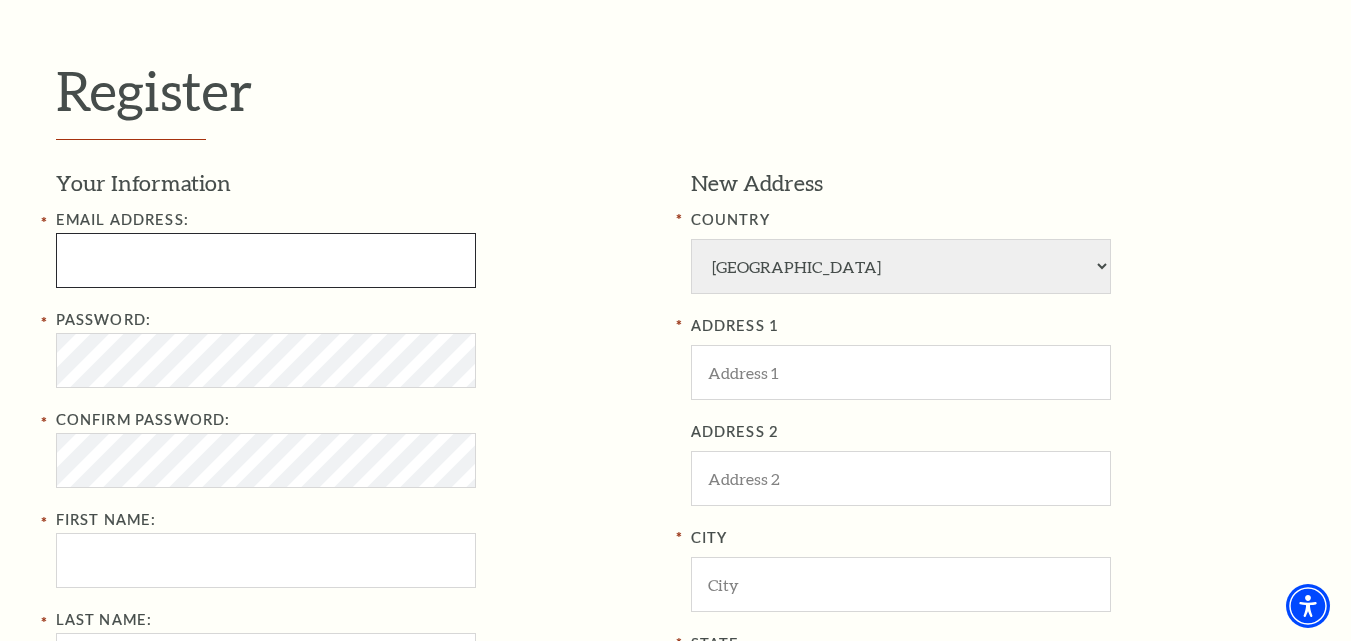 click at bounding box center (266, 260) 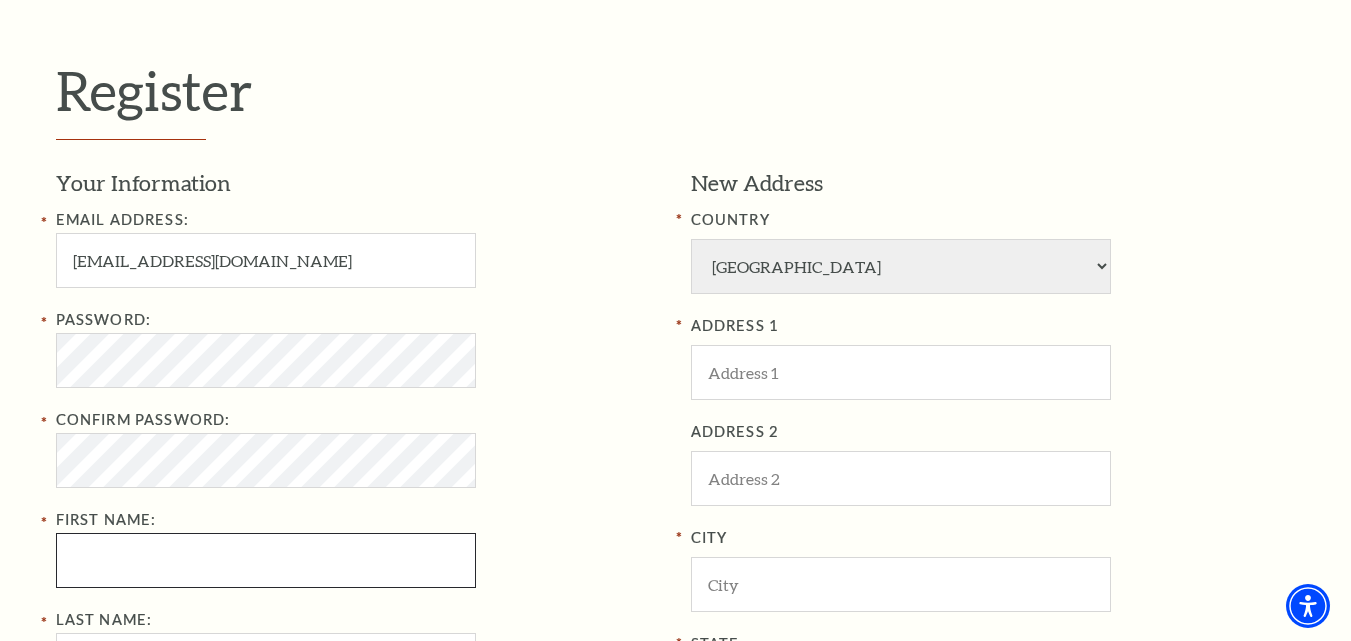 type on "madhusmita" 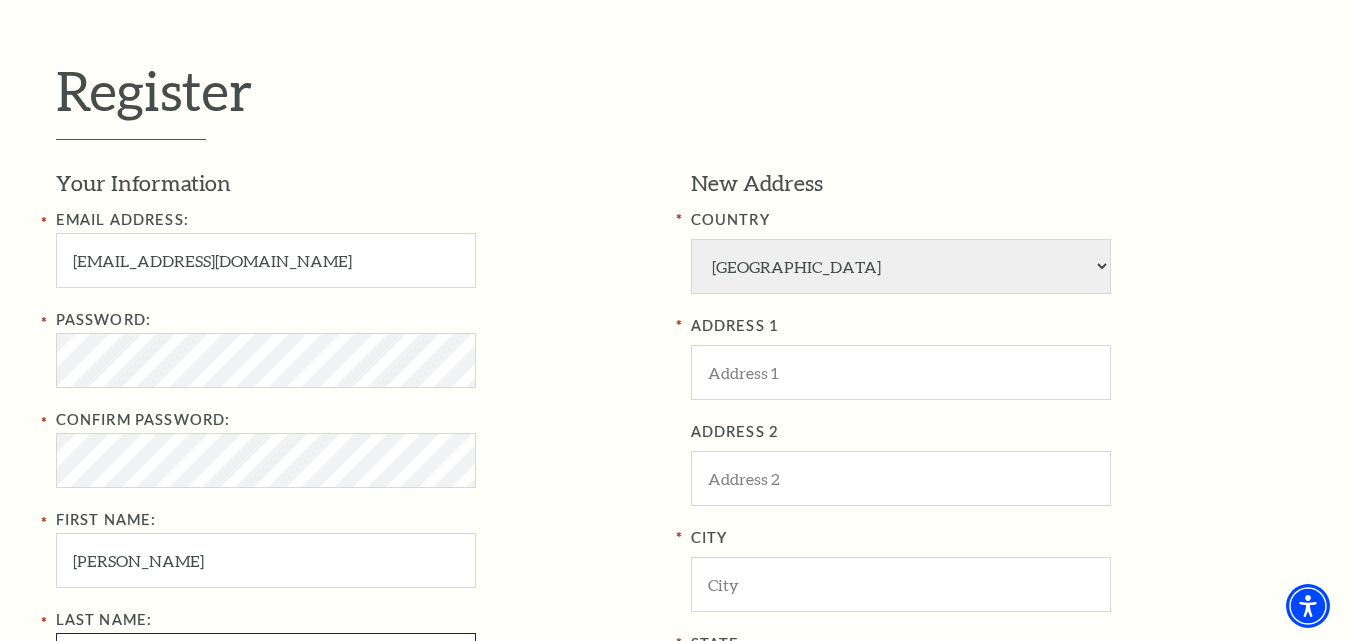 type on "patra" 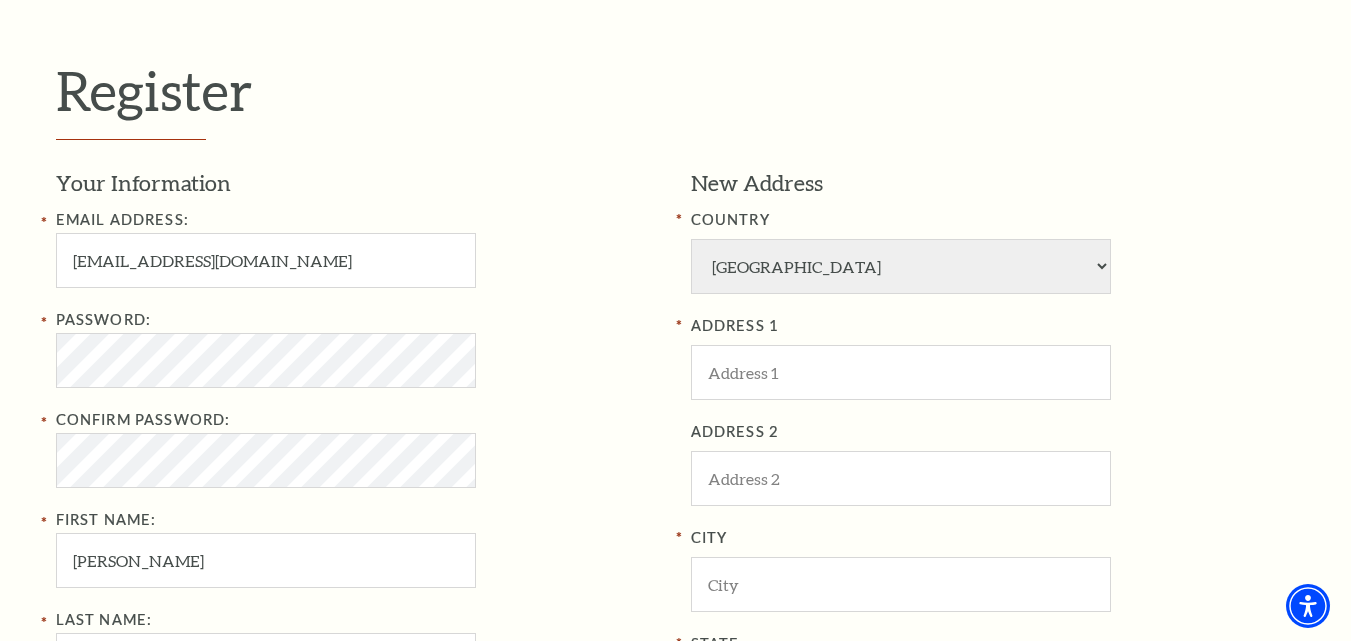 type on "7855924018" 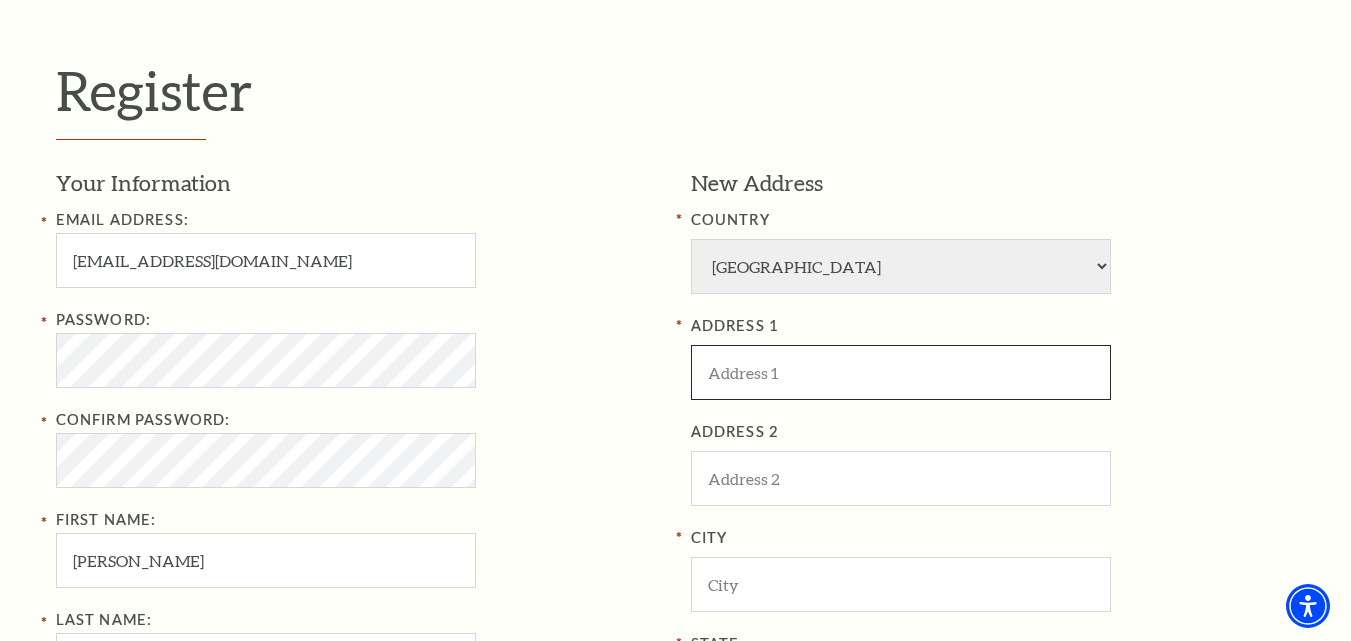 type on "usa" 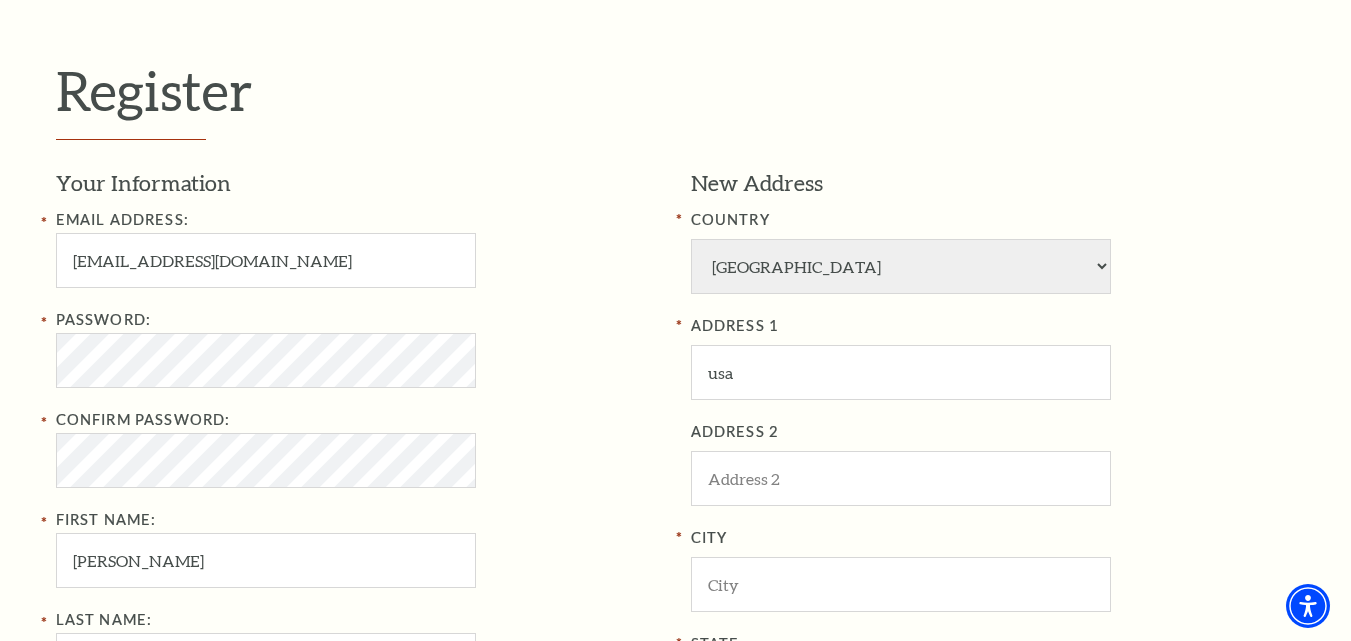 type on "usa" 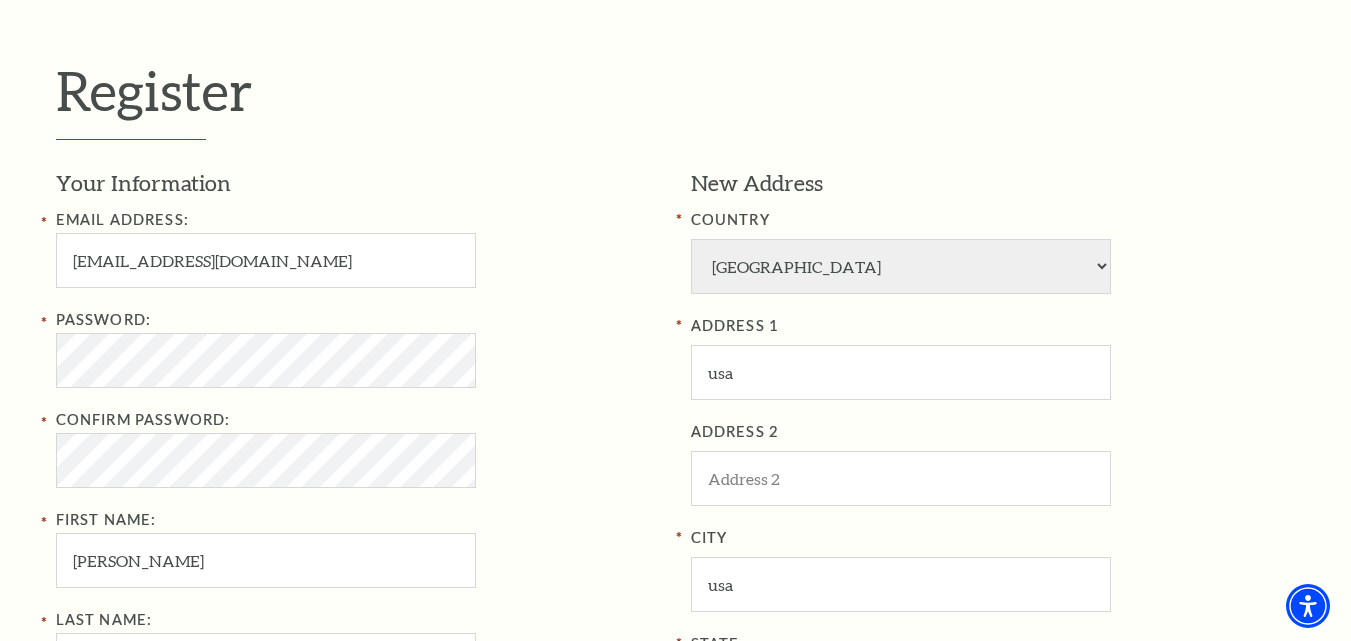 select on "VA" 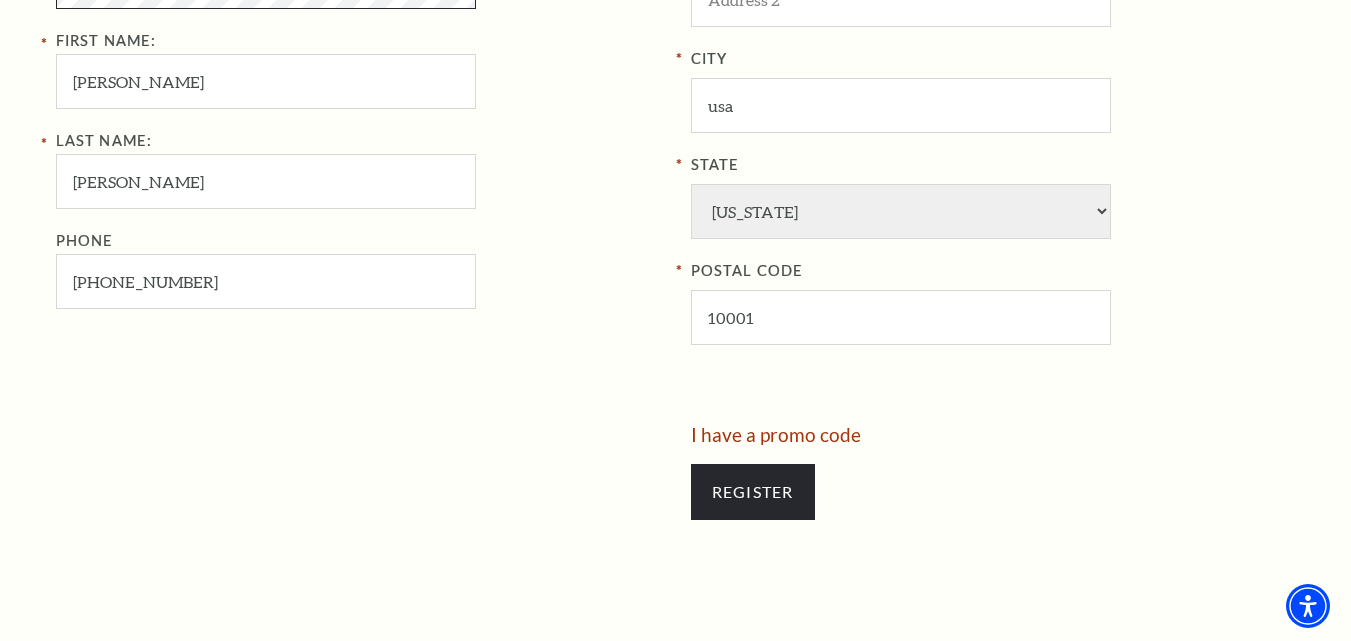 scroll, scrollTop: 1000, scrollLeft: 0, axis: vertical 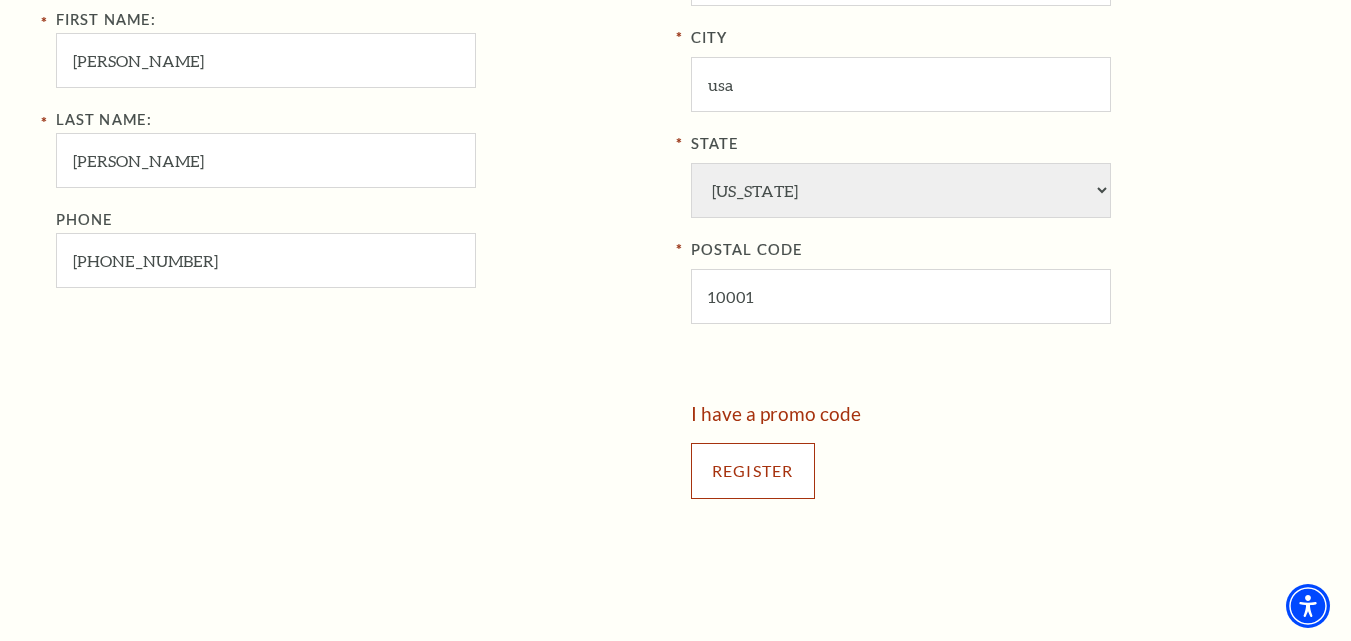 click on "Register" at bounding box center [753, 471] 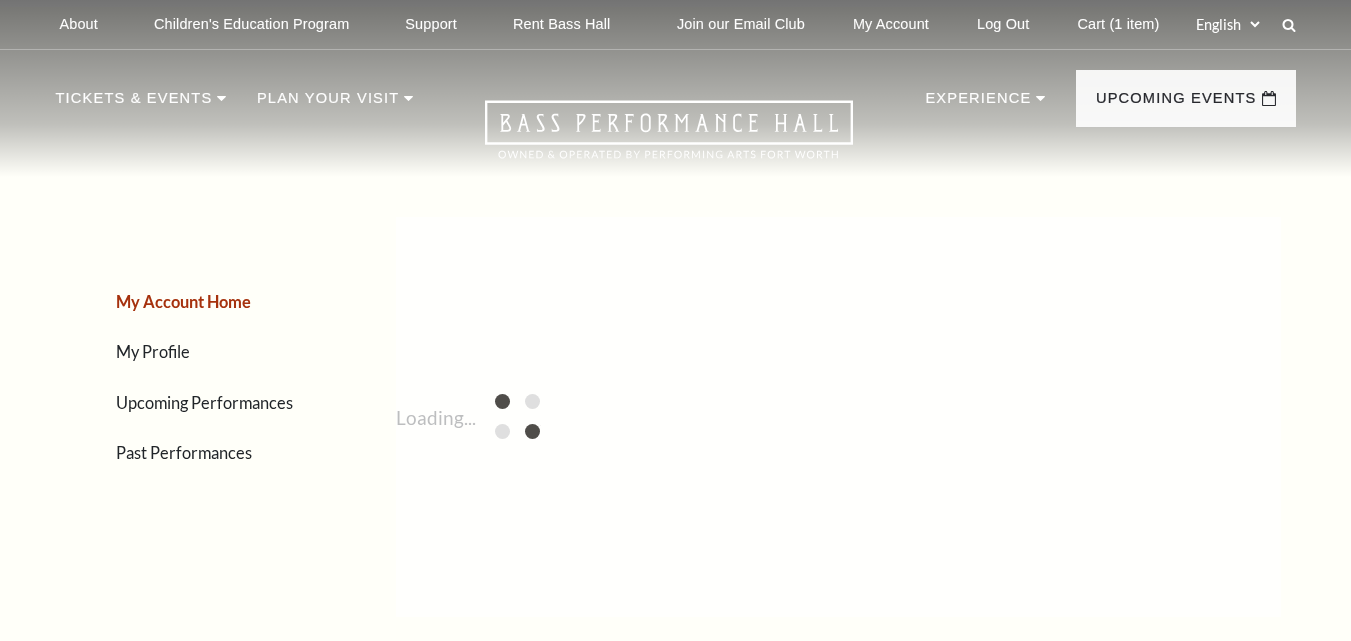 scroll, scrollTop: 0, scrollLeft: 0, axis: both 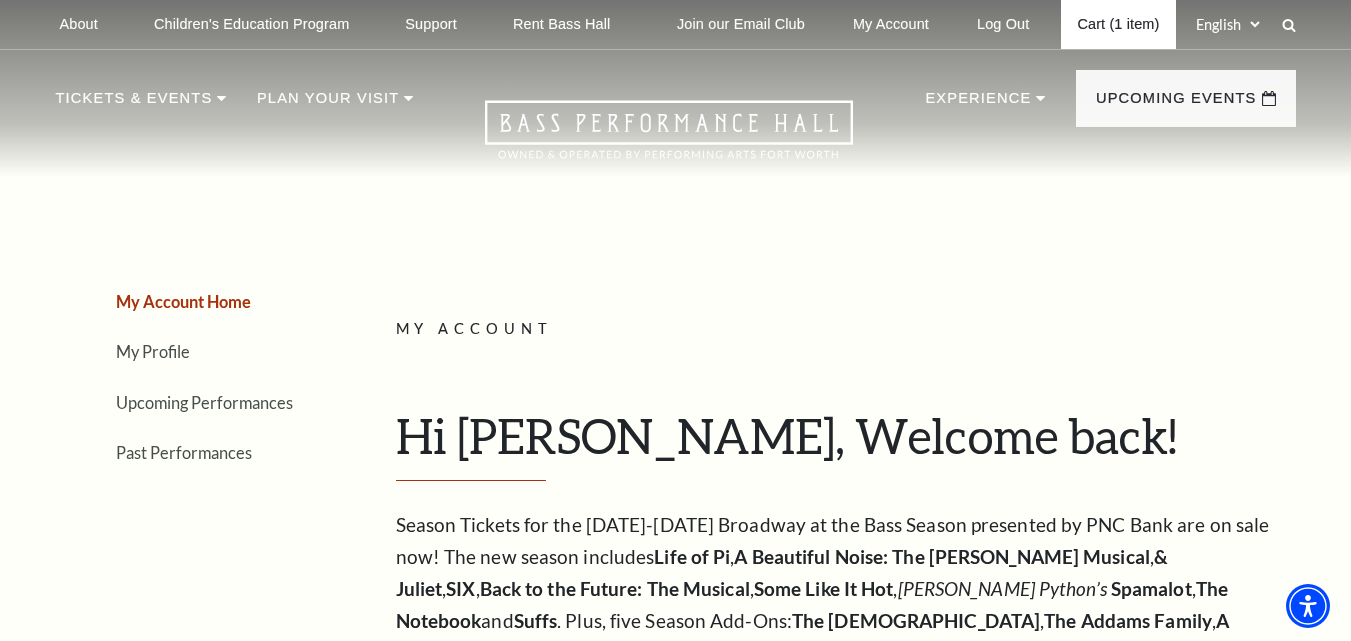 click on "Cart (1 item)" at bounding box center (1118, 24) 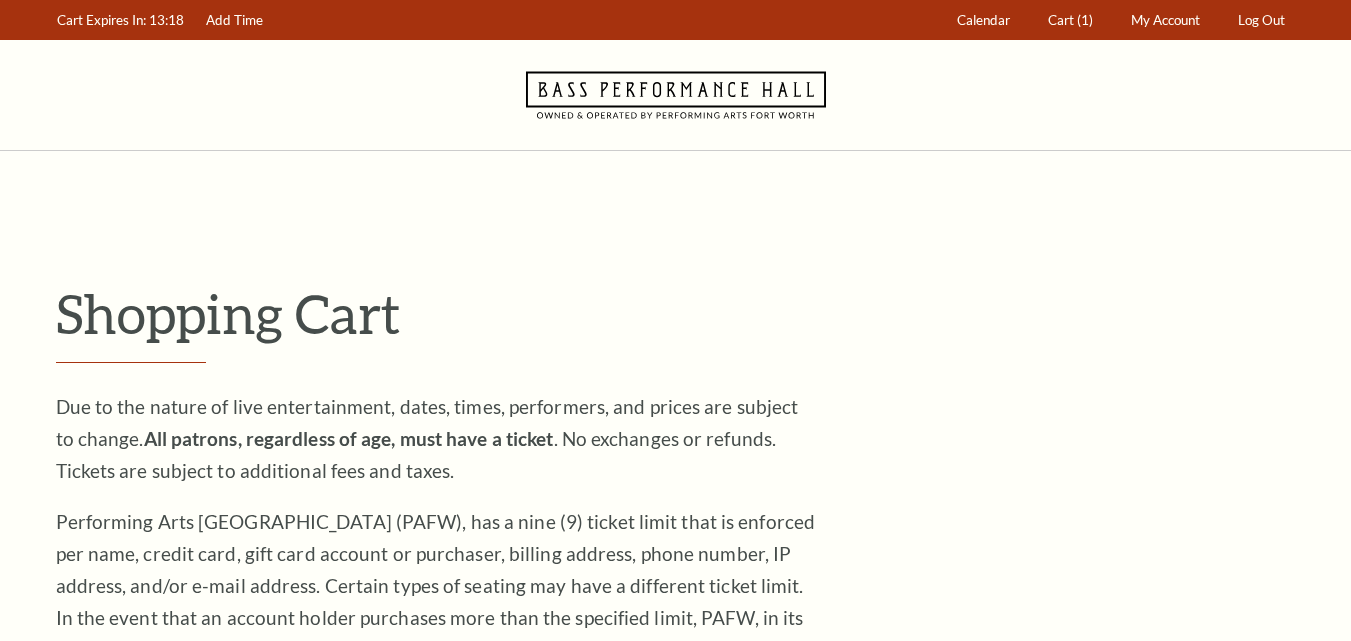 scroll, scrollTop: 0, scrollLeft: 0, axis: both 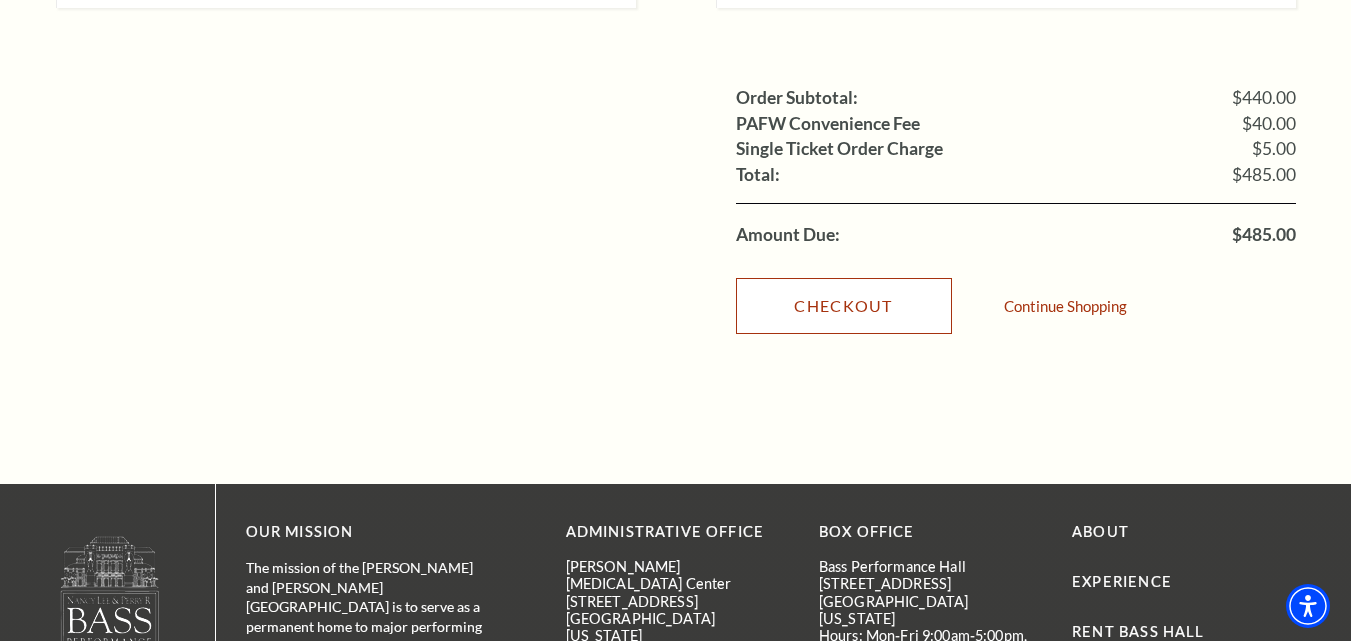 click on "Checkout" at bounding box center (844, 306) 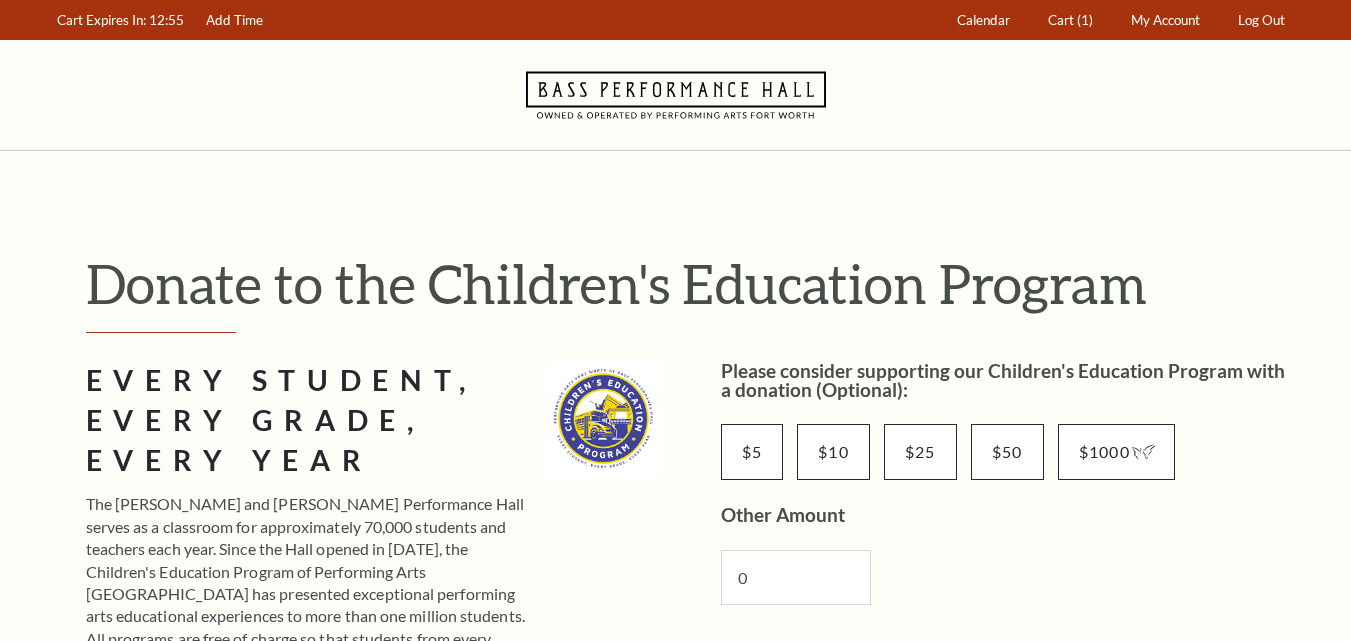 scroll, scrollTop: 0, scrollLeft: 0, axis: both 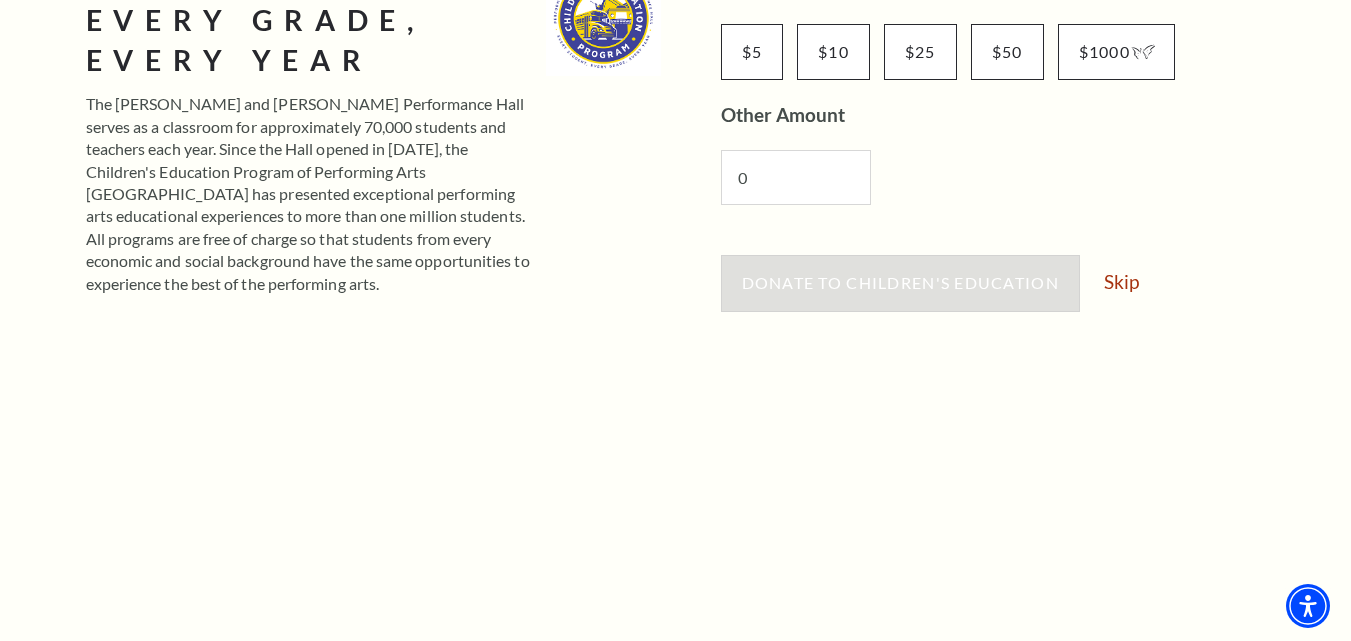 click on "Search
Donate to the Children's Education Program   Every Student, Every Grade, Every Year   The Nancy Lee and Perry R. Bass Performance Hall serves as a classroom for approximately 70,000 students and teachers each year. Since the Hall opened in 1998, the Children's Education Program of Performing Arts Fort Worth has presented exceptional performing arts educational experiences to more than one million students. All programs are free of charge so that students from every economic and social background have the same opportunities to experience the best of the performing arts.               mkates@basshall.com . Thank you for your gift!       $5   $10   $25   $50   $1000       0       Skip" at bounding box center (675, 679) 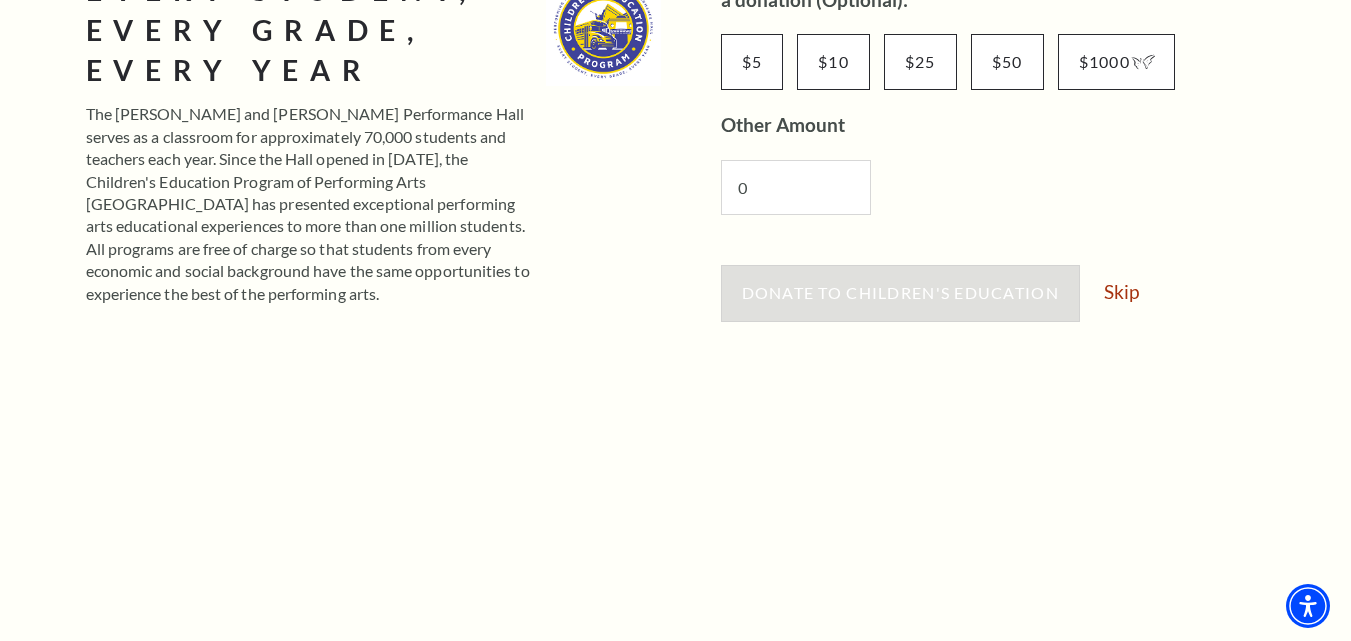 scroll, scrollTop: 400, scrollLeft: 0, axis: vertical 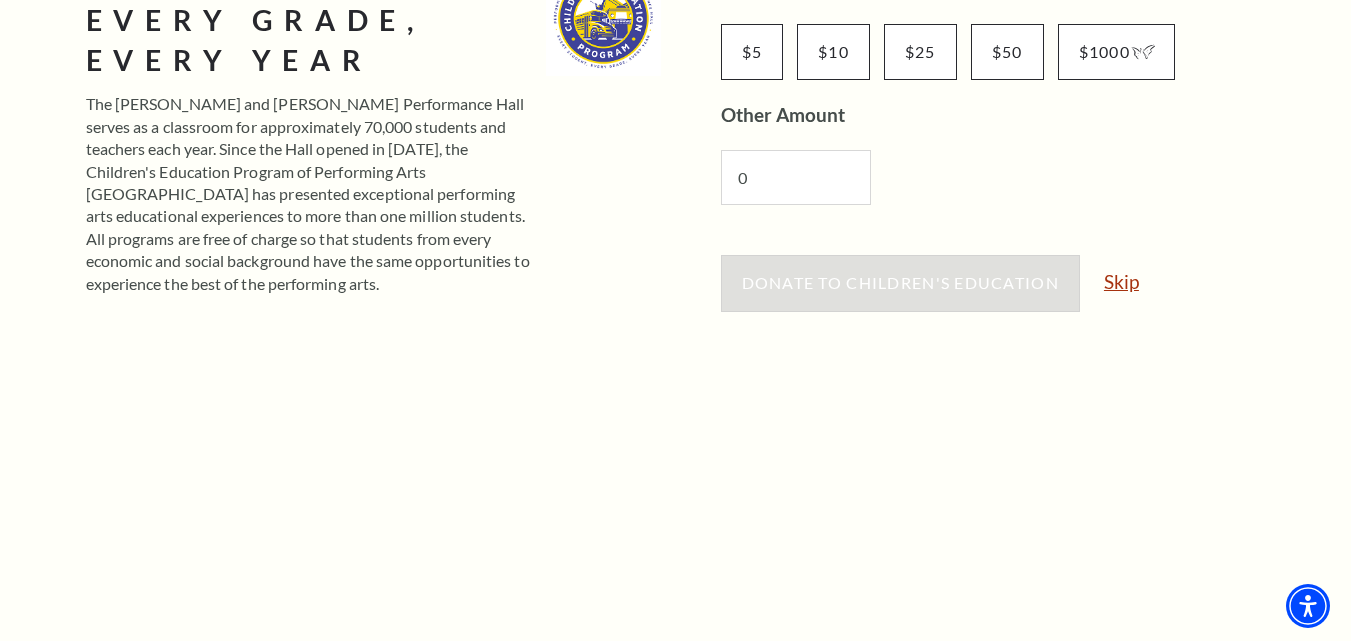 click on "Skip" at bounding box center [1121, 281] 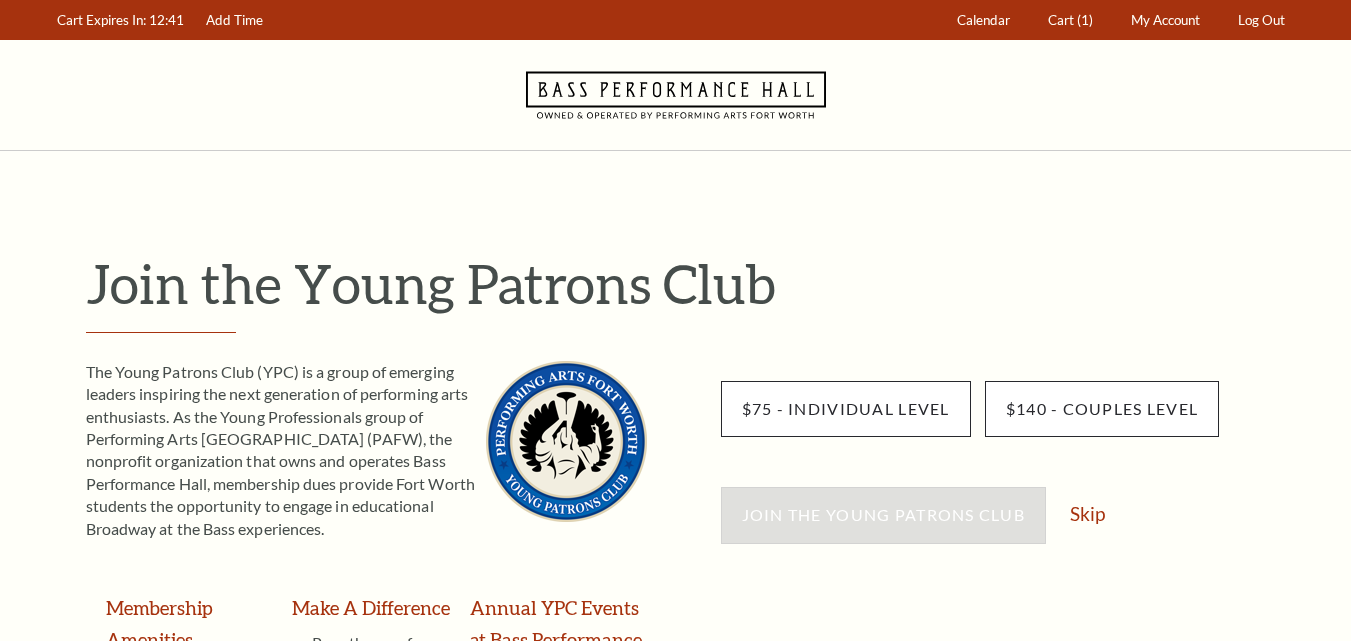 scroll, scrollTop: 0, scrollLeft: 0, axis: both 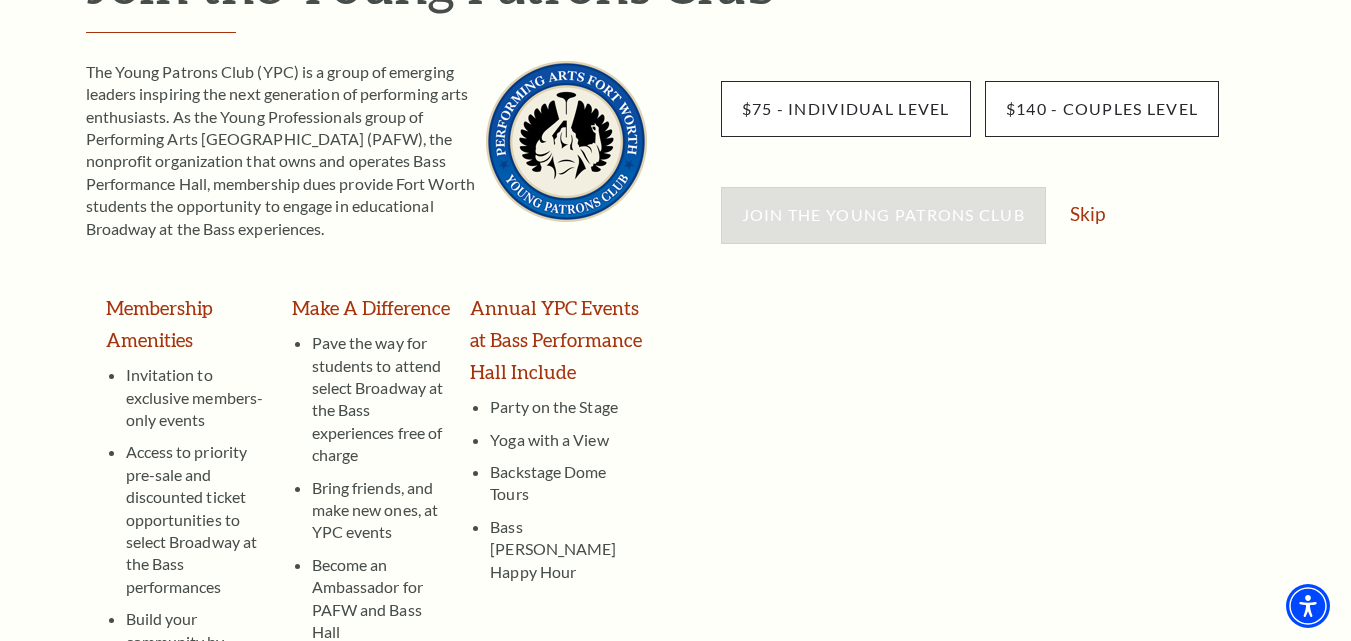 click on "Join the Young Patrons Club   Skip" at bounding box center [1008, 225] 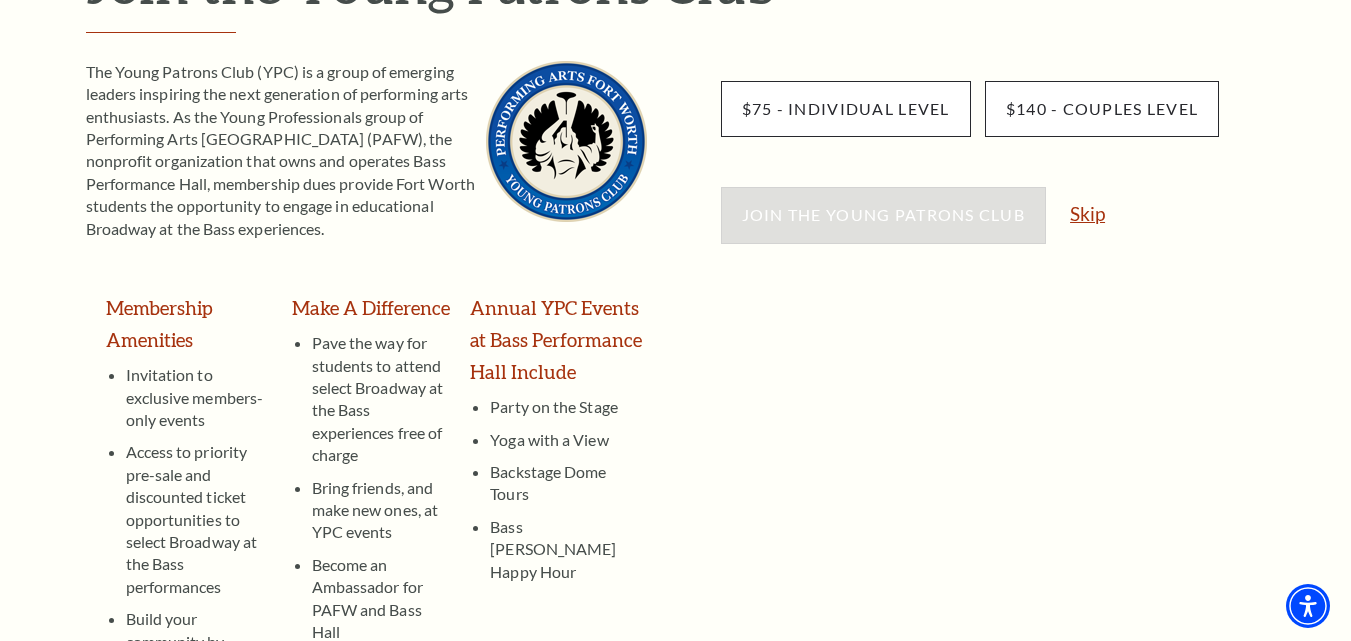 click on "Skip" at bounding box center [1087, 213] 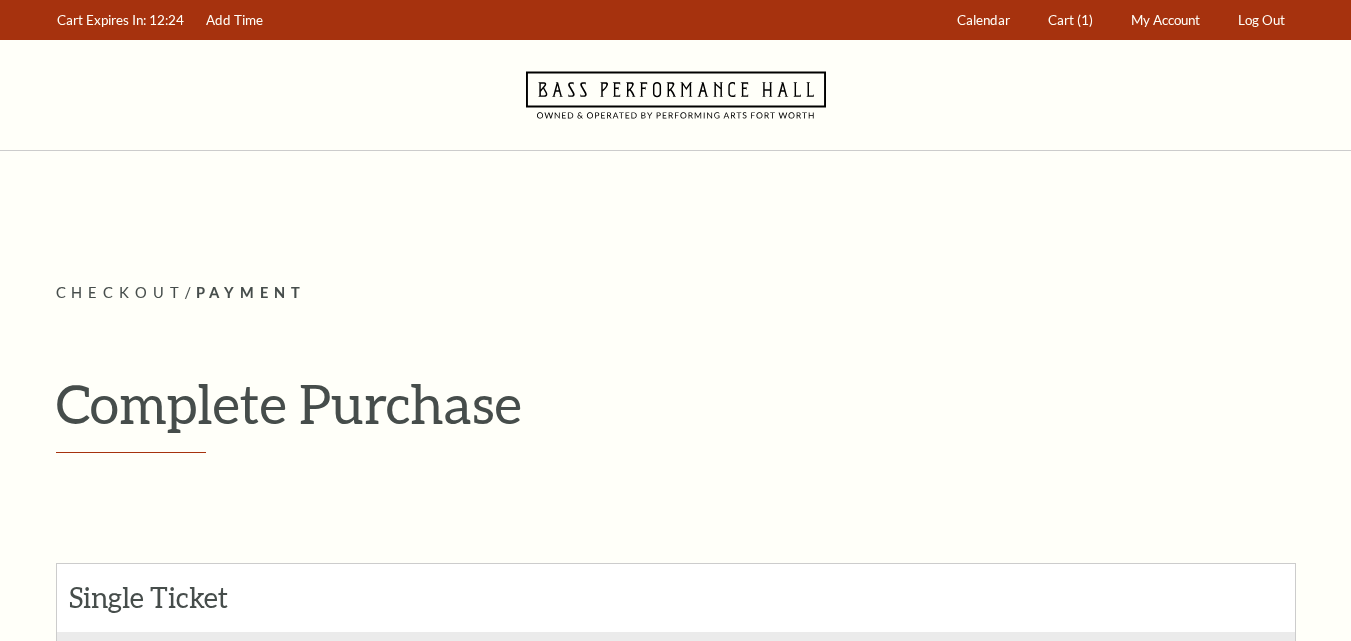 scroll, scrollTop: 0, scrollLeft: 0, axis: both 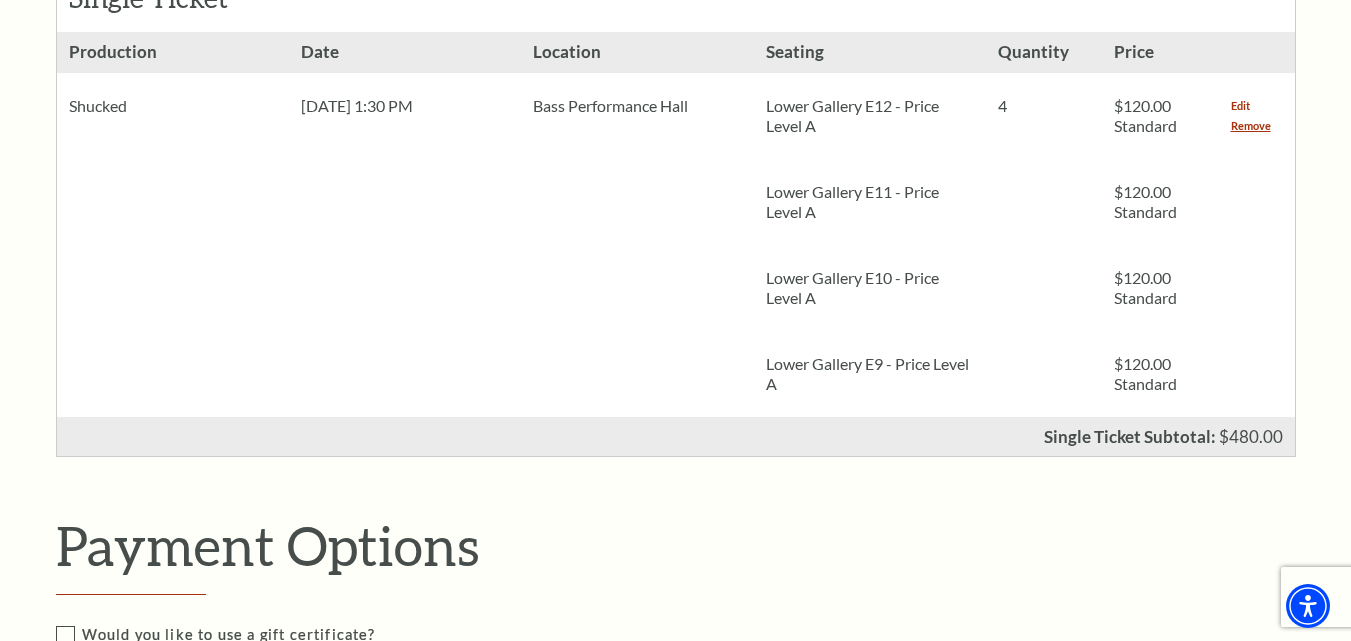 click on "Edit" at bounding box center [1240, 106] 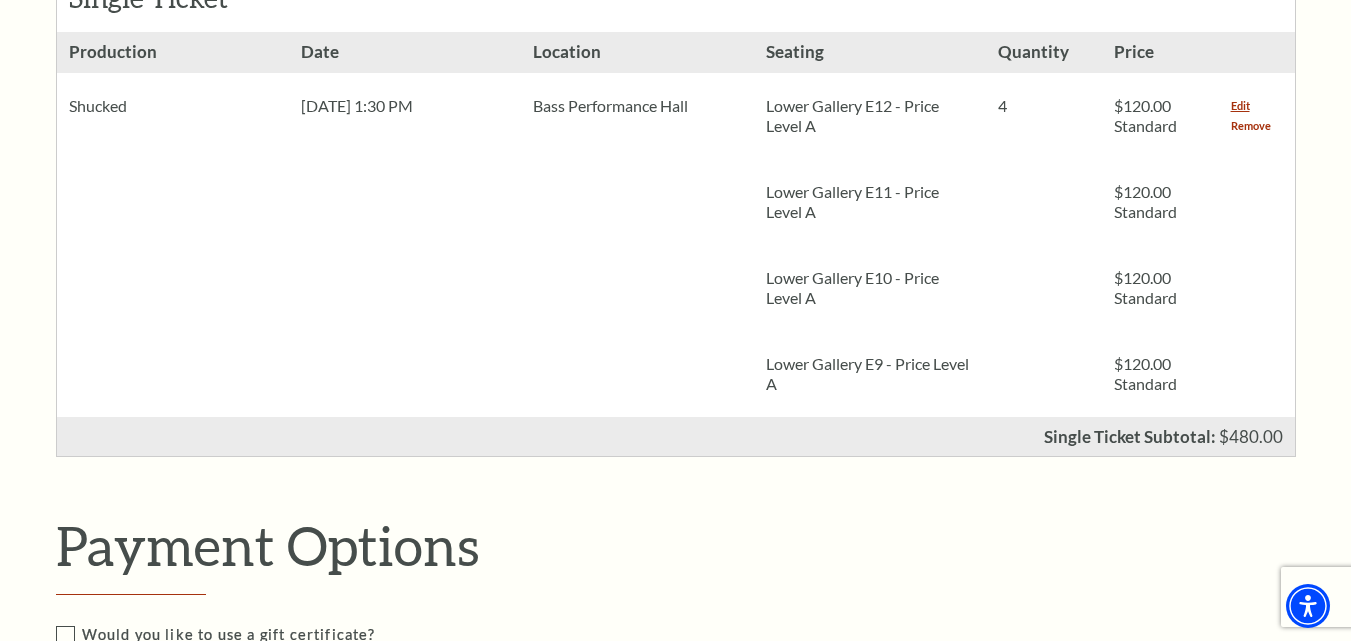 click on "Remove" at bounding box center [1251, 126] 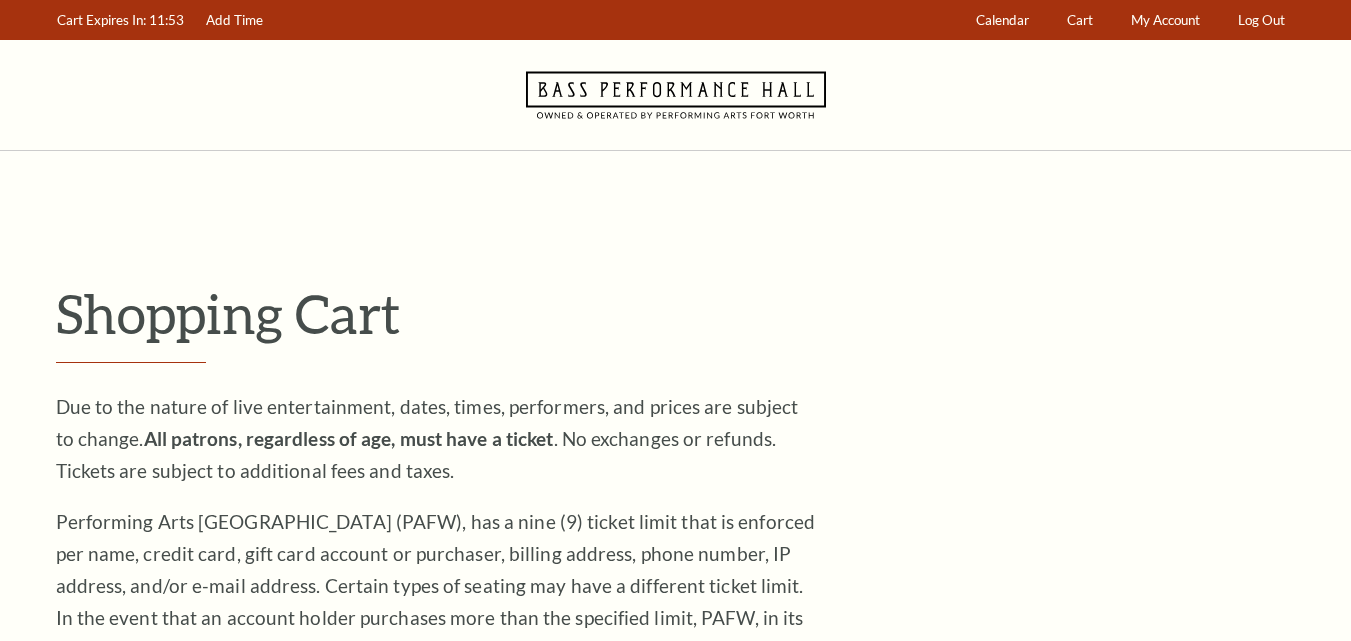 scroll, scrollTop: 0, scrollLeft: 0, axis: both 